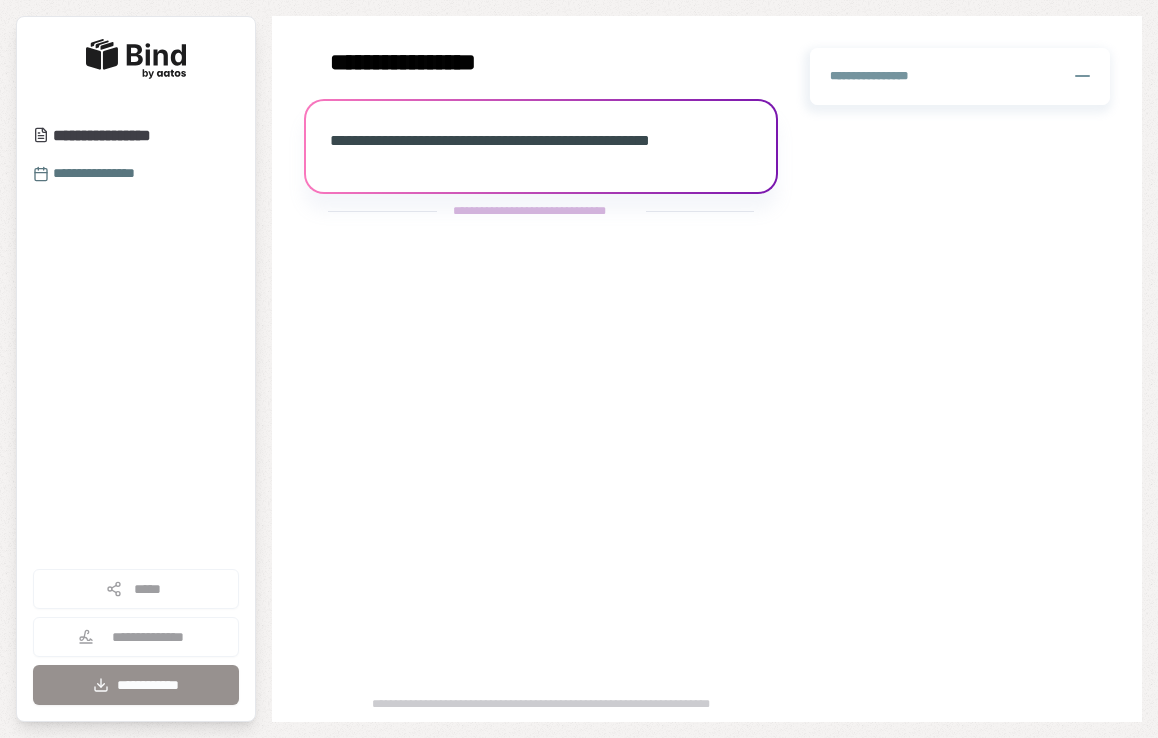 scroll, scrollTop: 0, scrollLeft: 0, axis: both 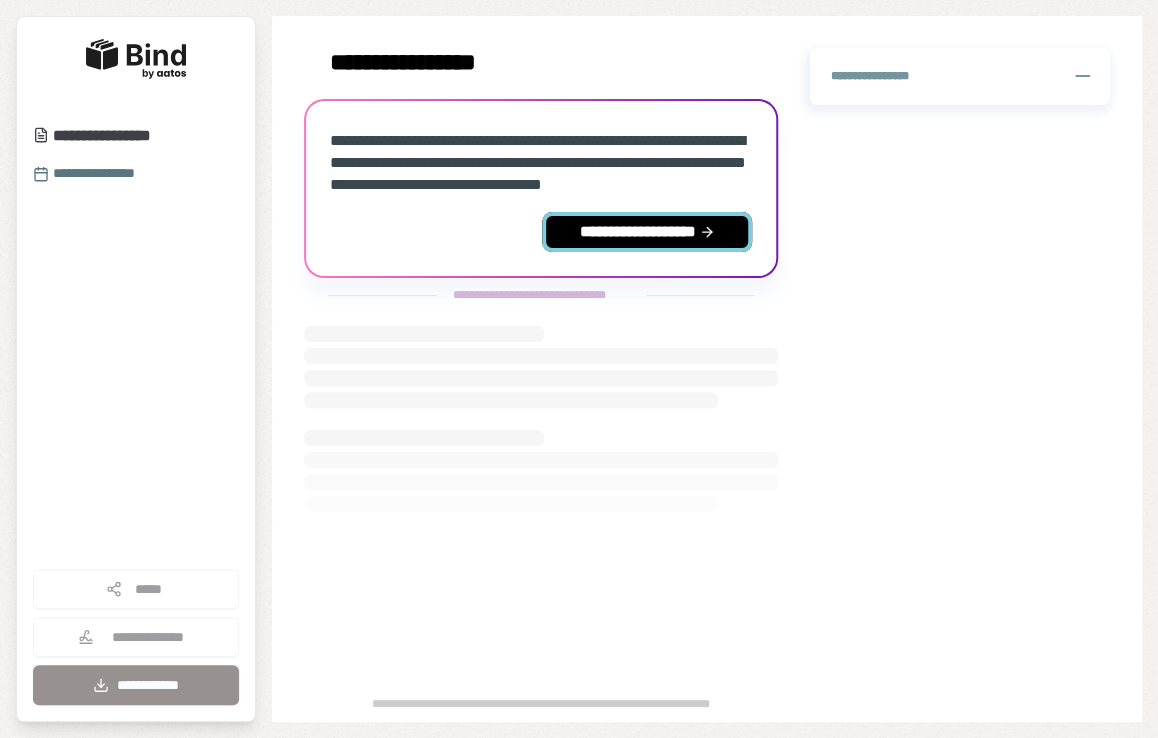 click on "**********" at bounding box center [647, 232] 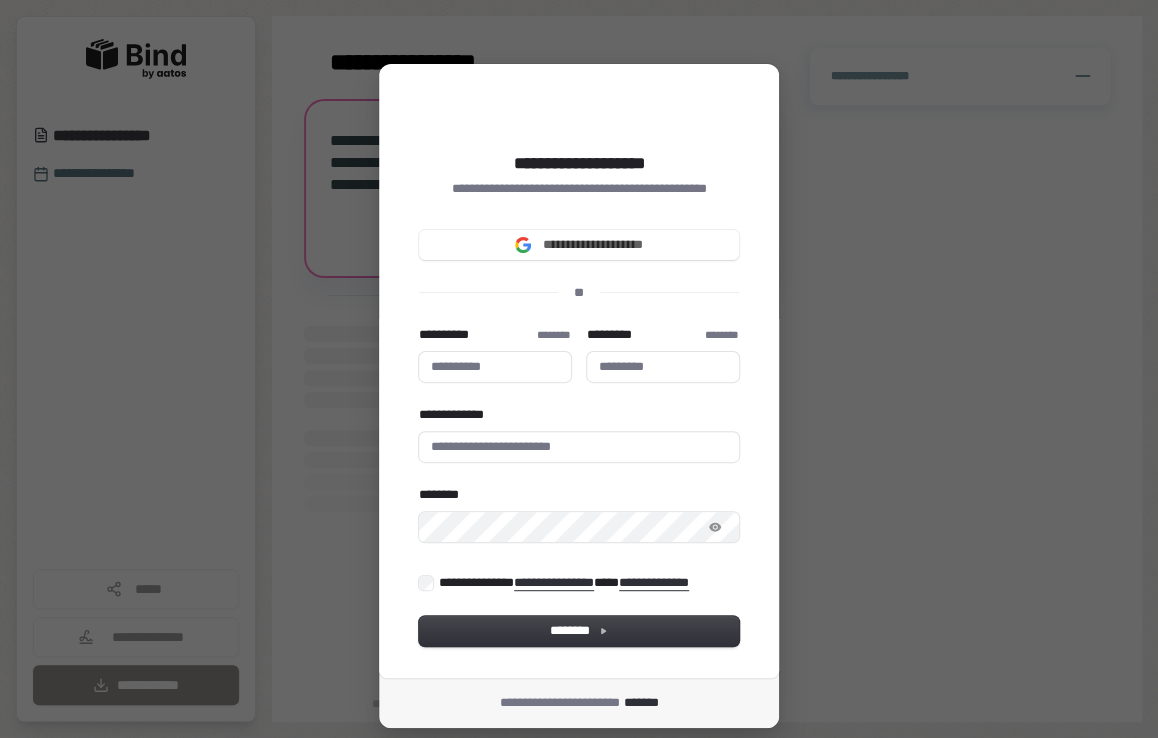 type 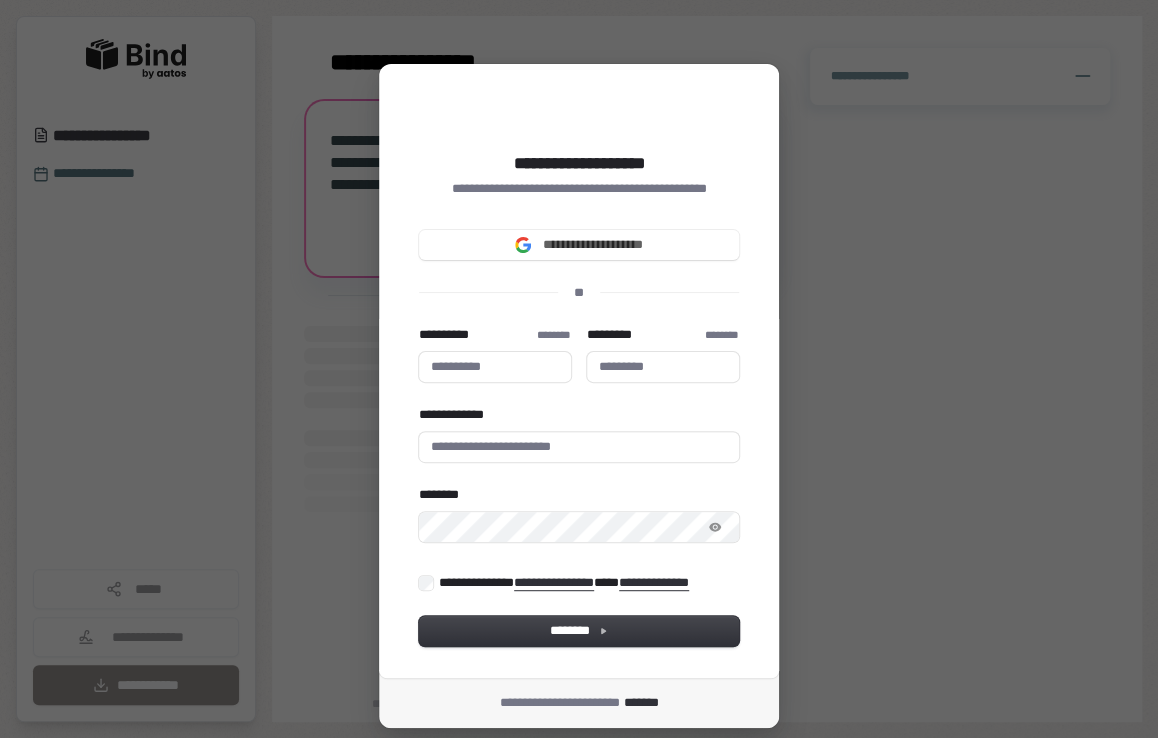 type 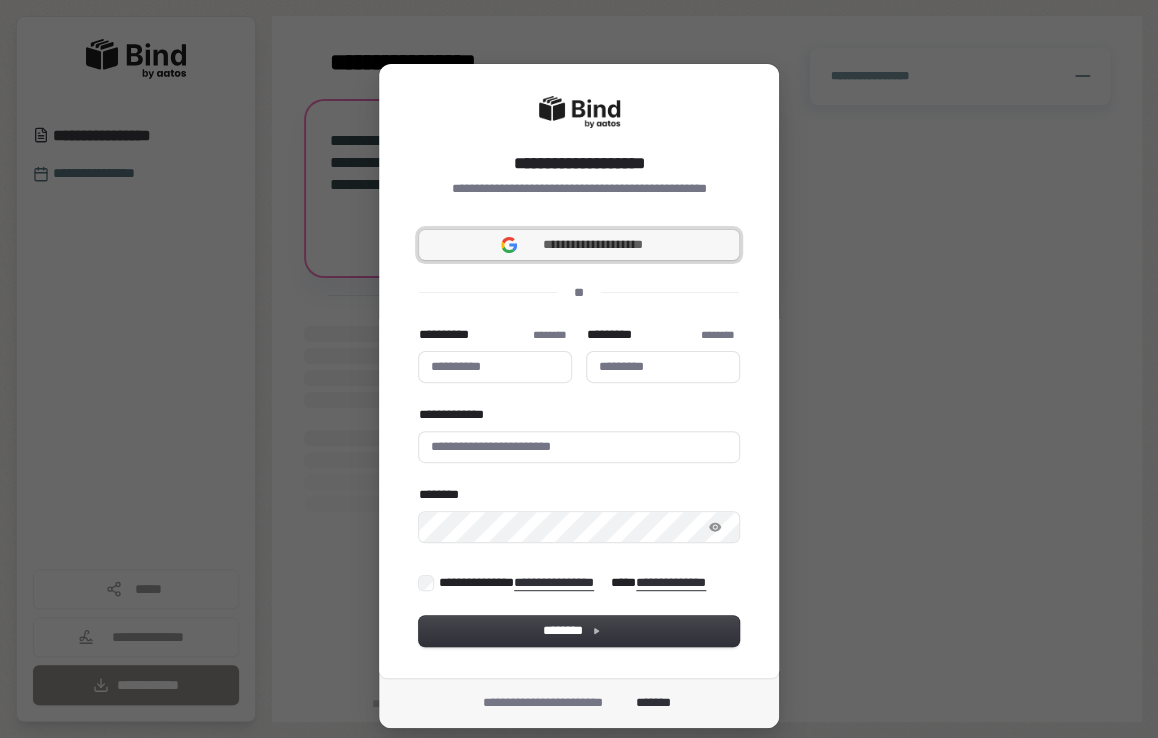 click on "**********" at bounding box center [593, 245] 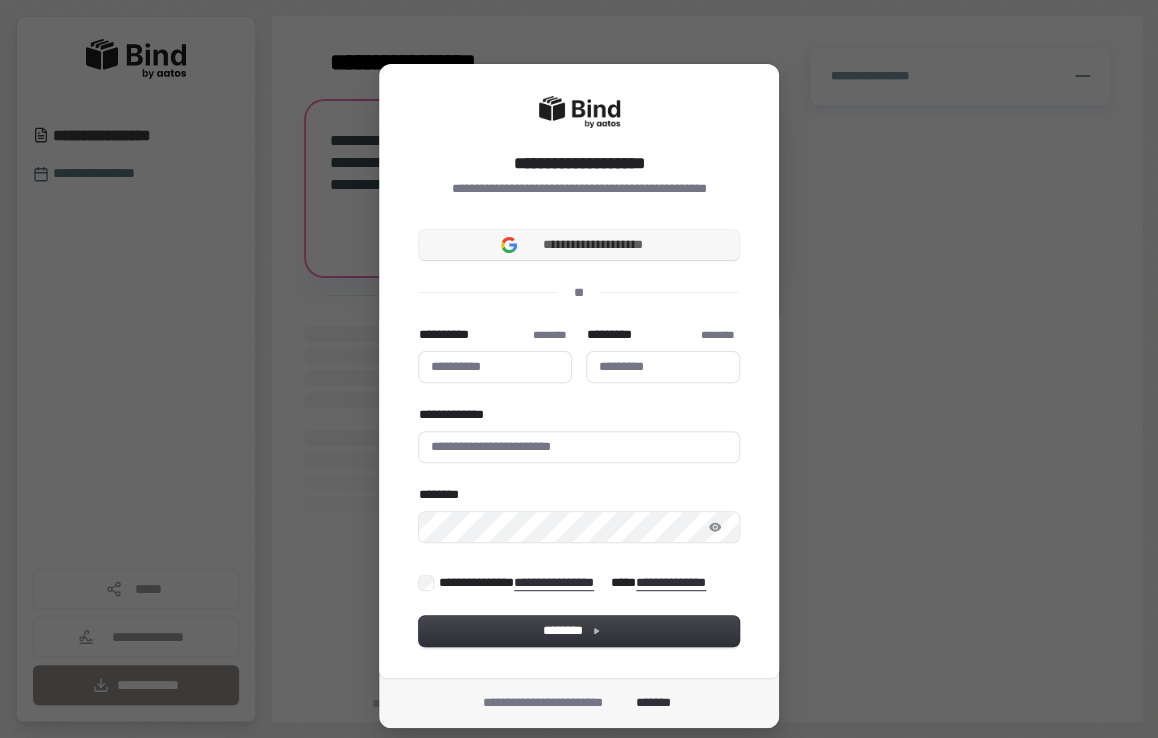 type 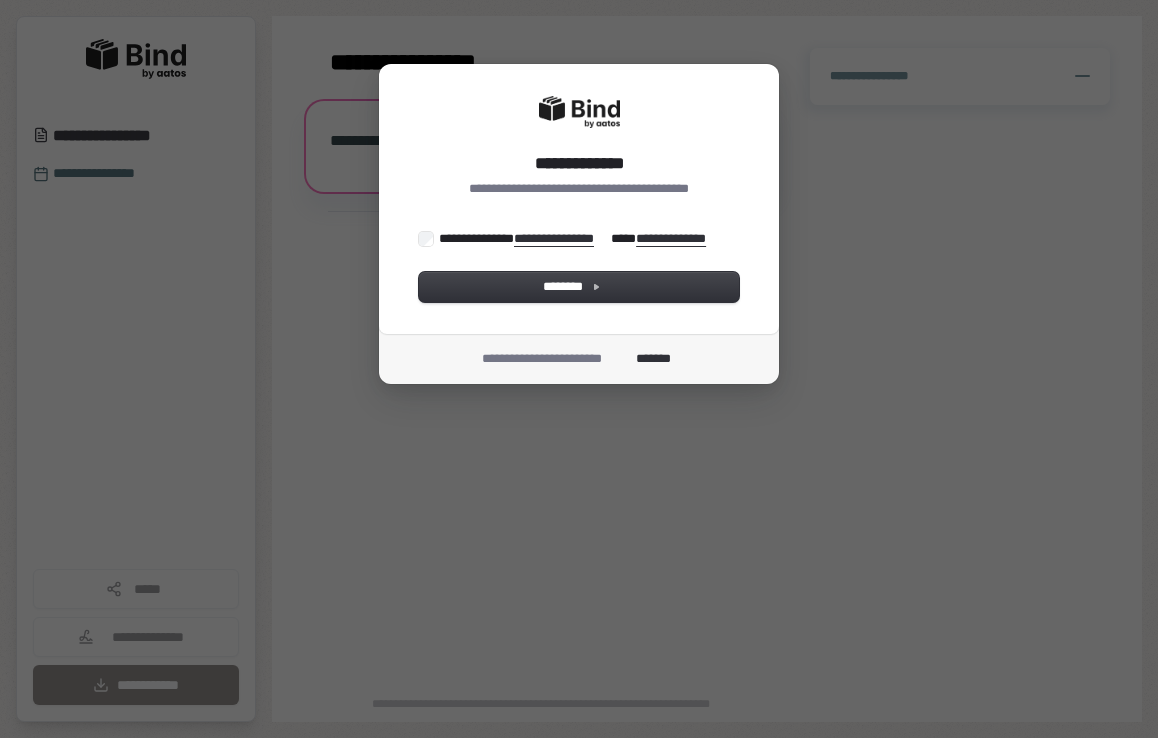 scroll, scrollTop: 0, scrollLeft: 0, axis: both 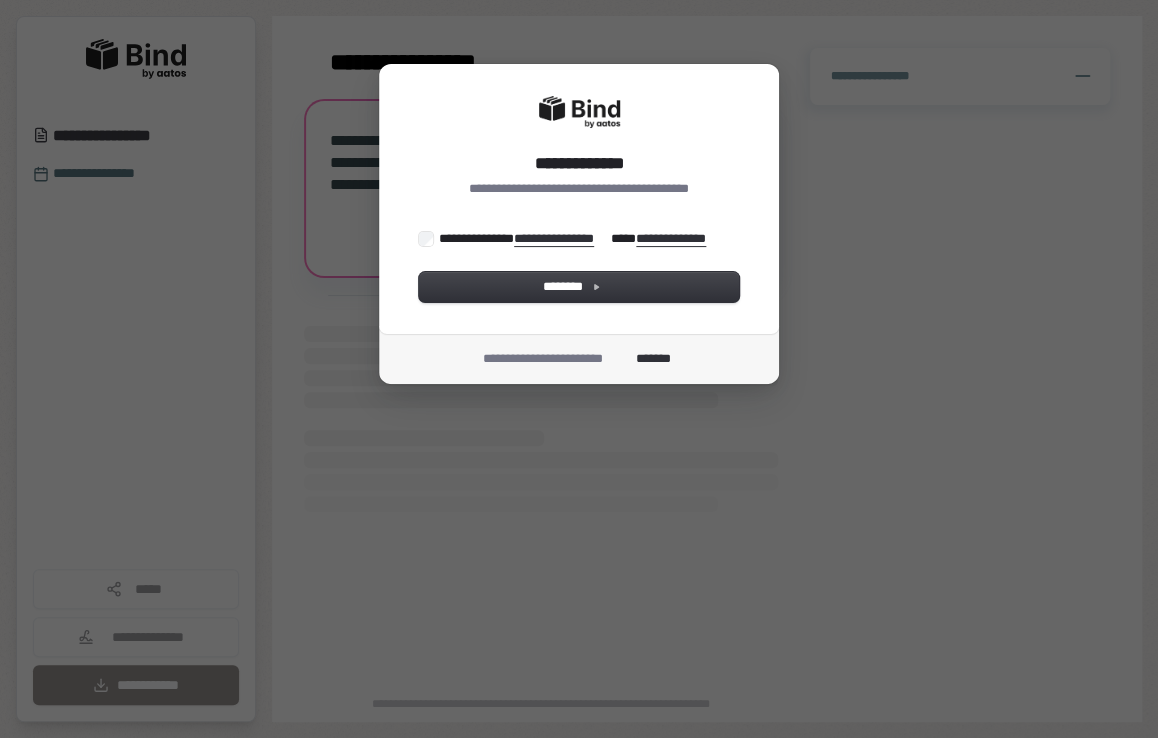 click on "**********" at bounding box center (574, 239) 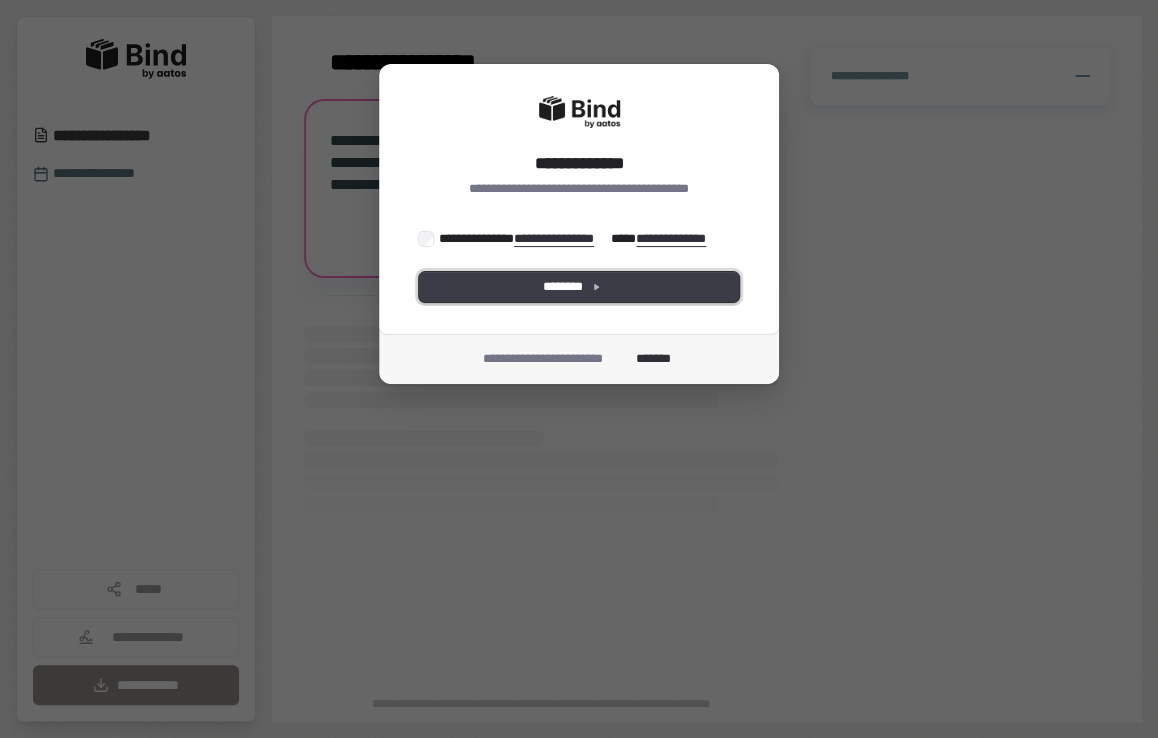 click on "********" at bounding box center [579, 287] 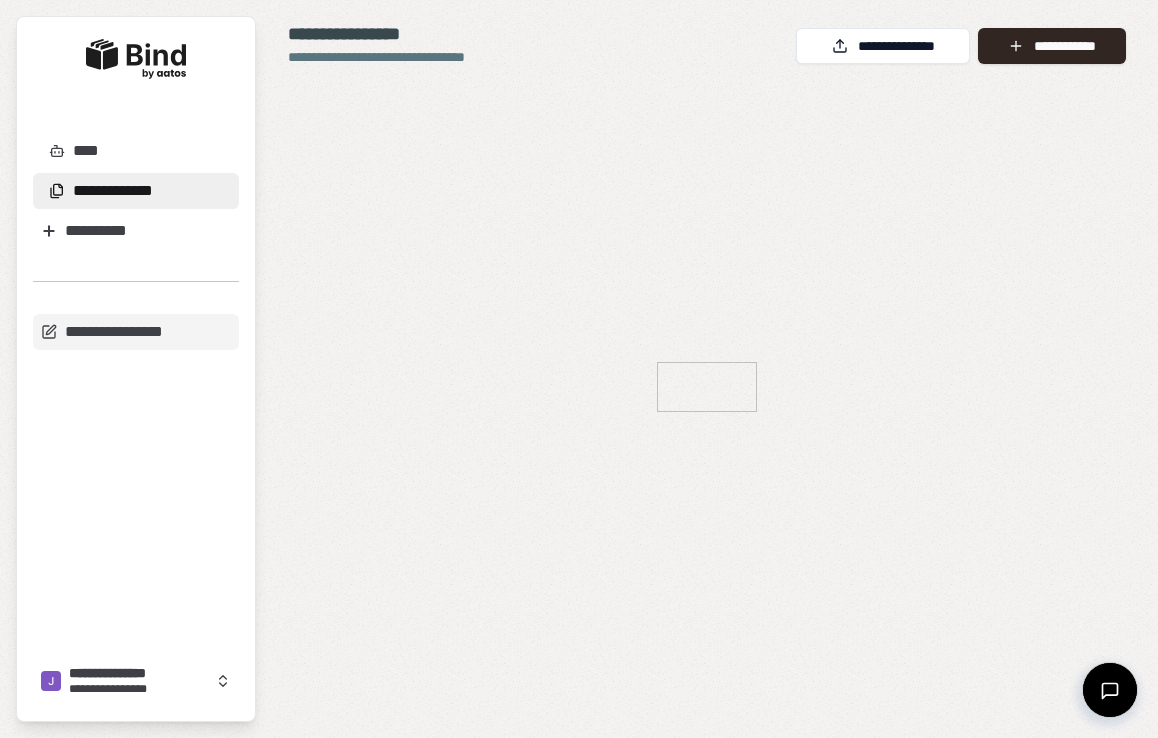 scroll, scrollTop: 0, scrollLeft: 0, axis: both 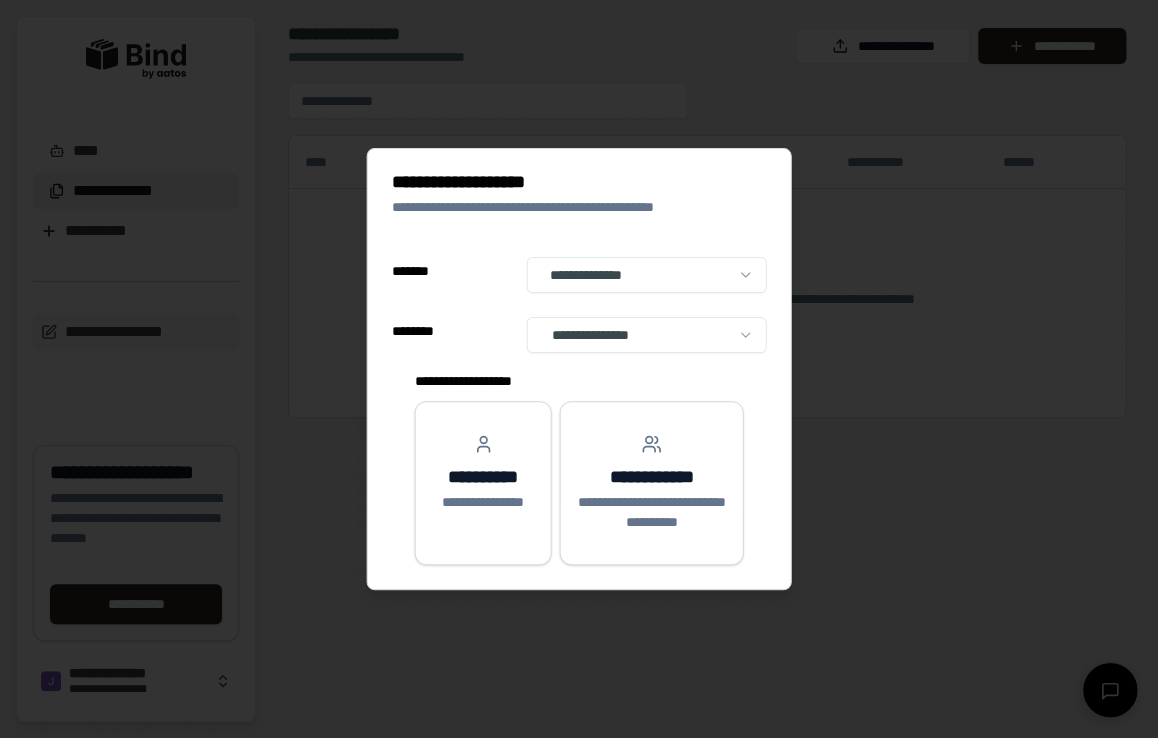 select on "**" 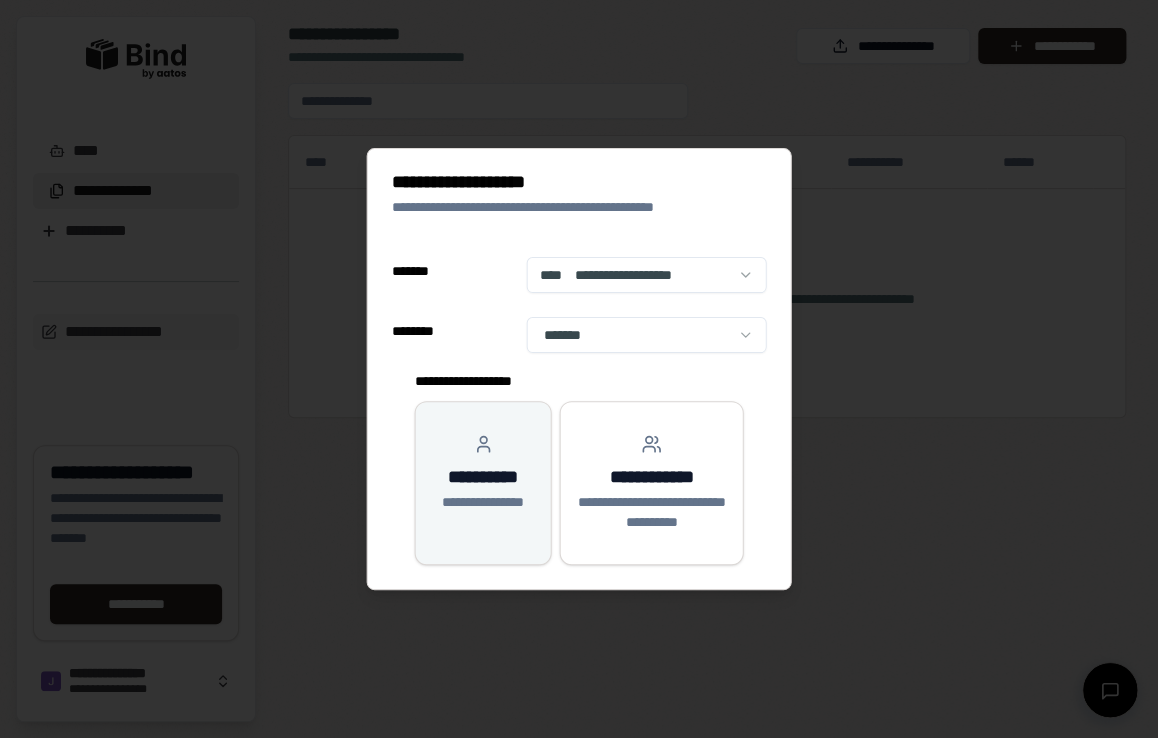 click on "**********" at bounding box center (483, 483) 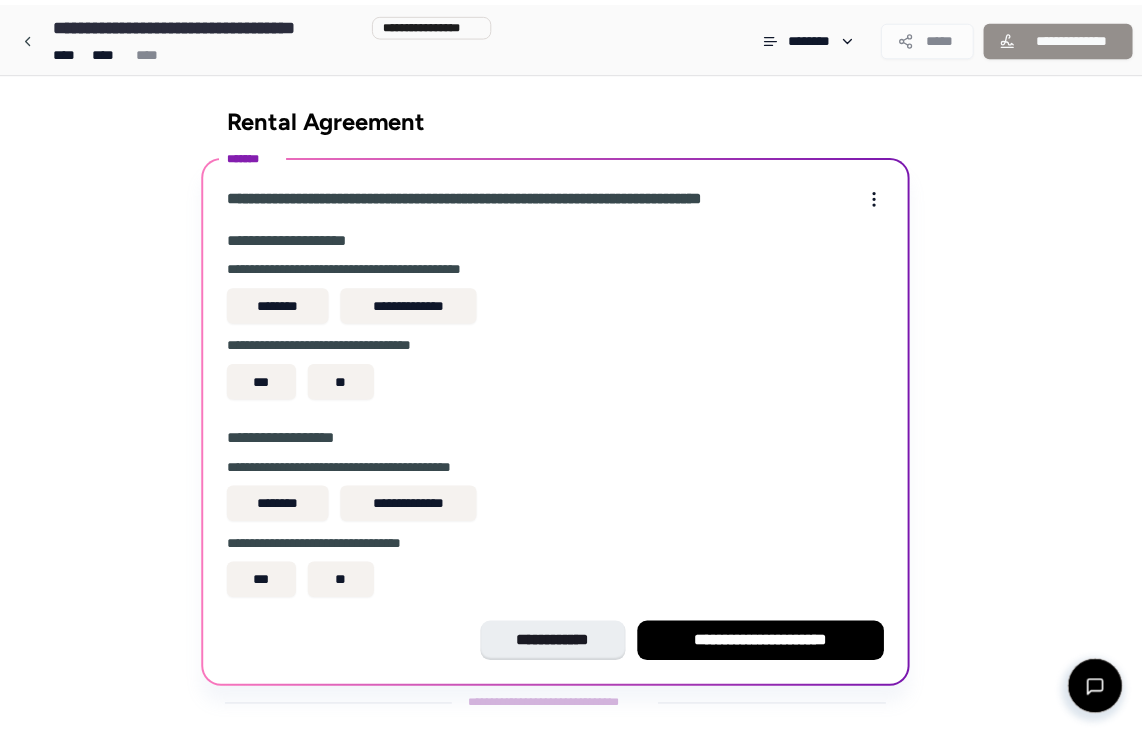 scroll, scrollTop: 29, scrollLeft: 0, axis: vertical 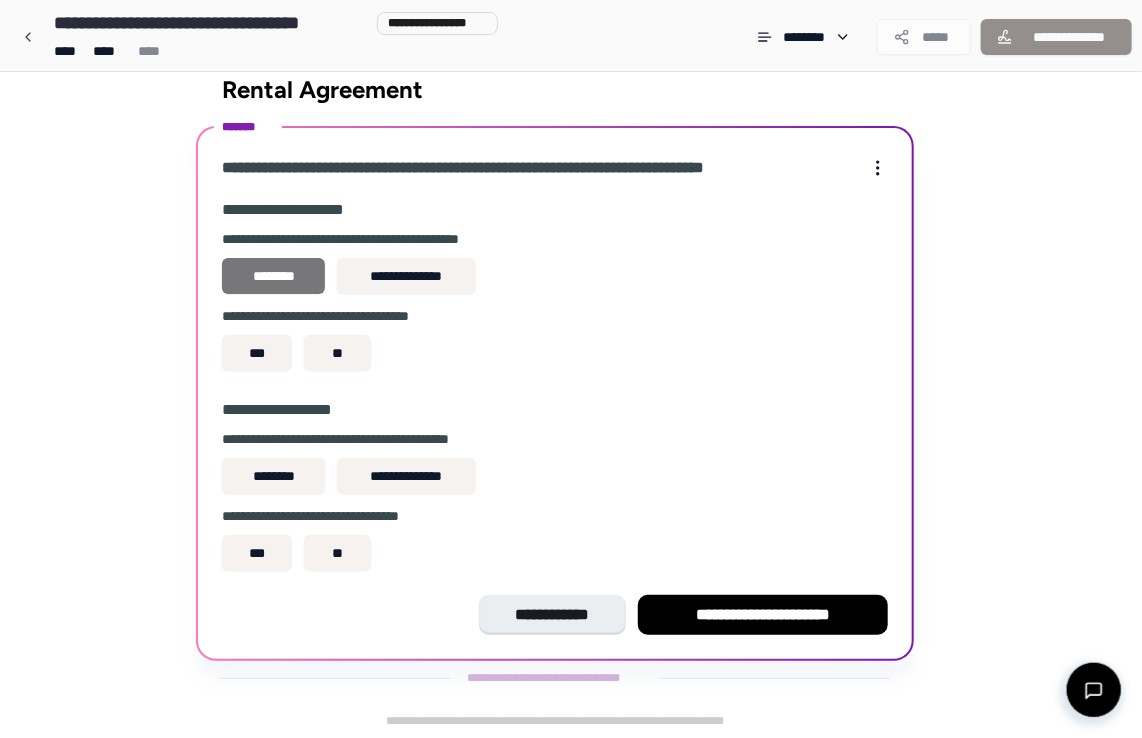 click on "********" at bounding box center (273, 276) 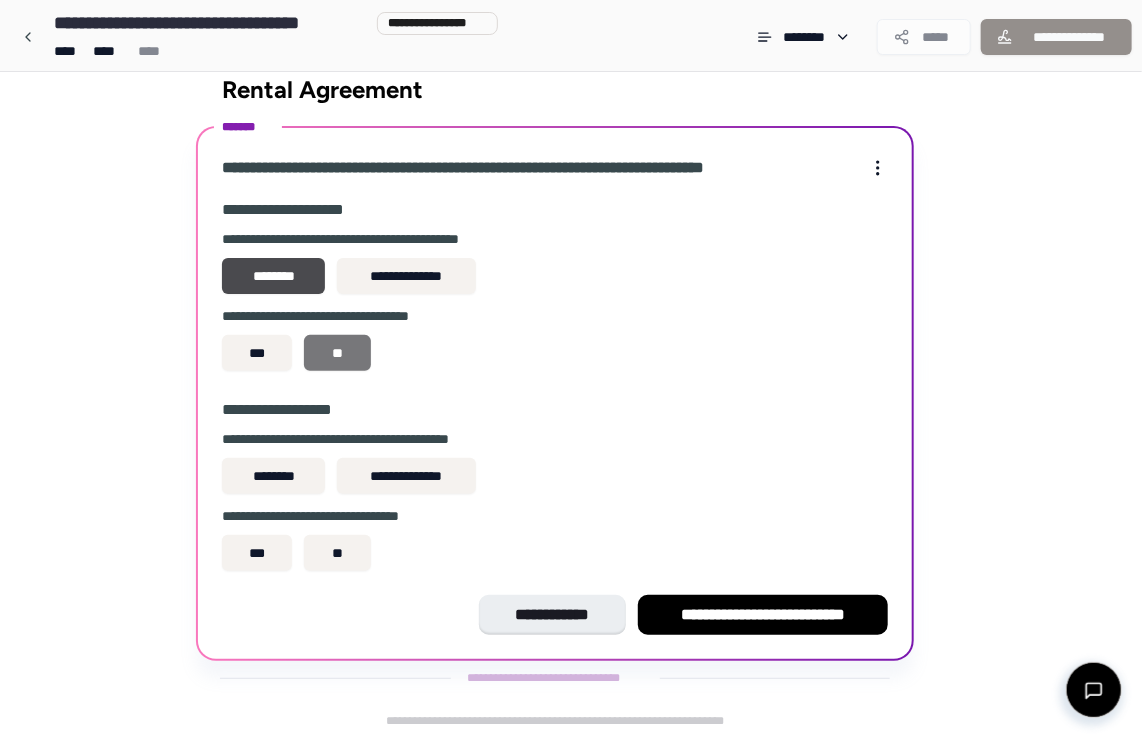 click on "**" at bounding box center (337, 353) 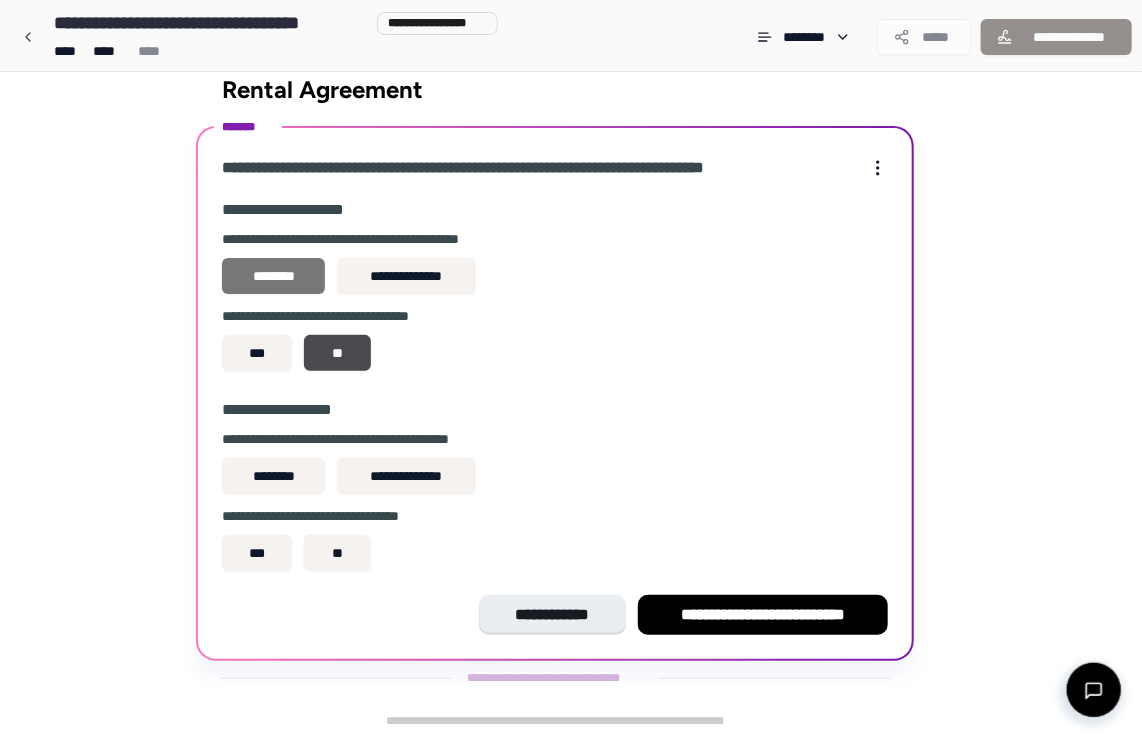 click on "********" at bounding box center (273, 276) 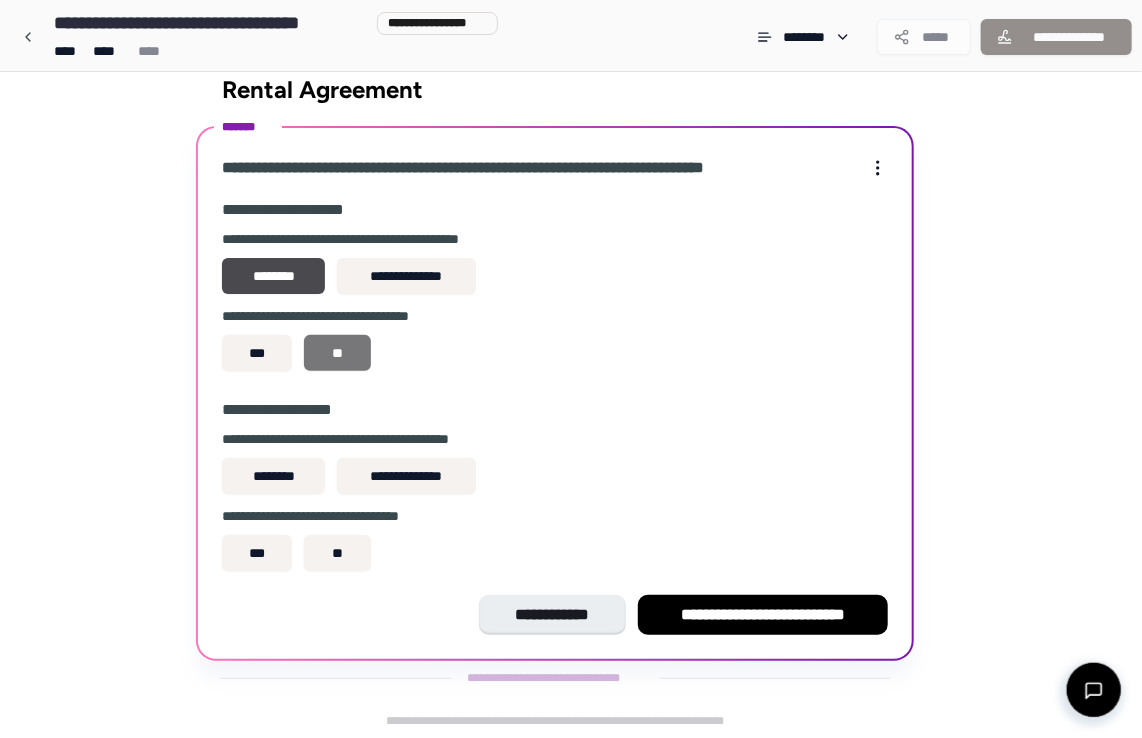 click on "**" at bounding box center (337, 353) 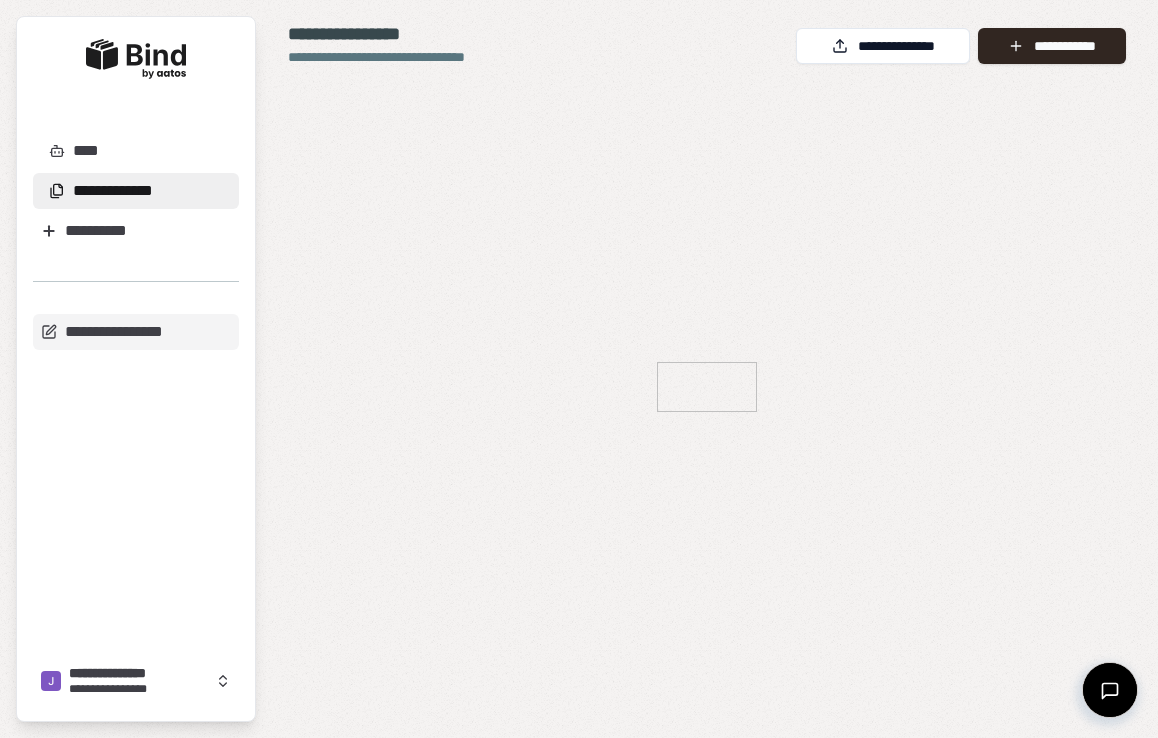 scroll, scrollTop: 0, scrollLeft: 0, axis: both 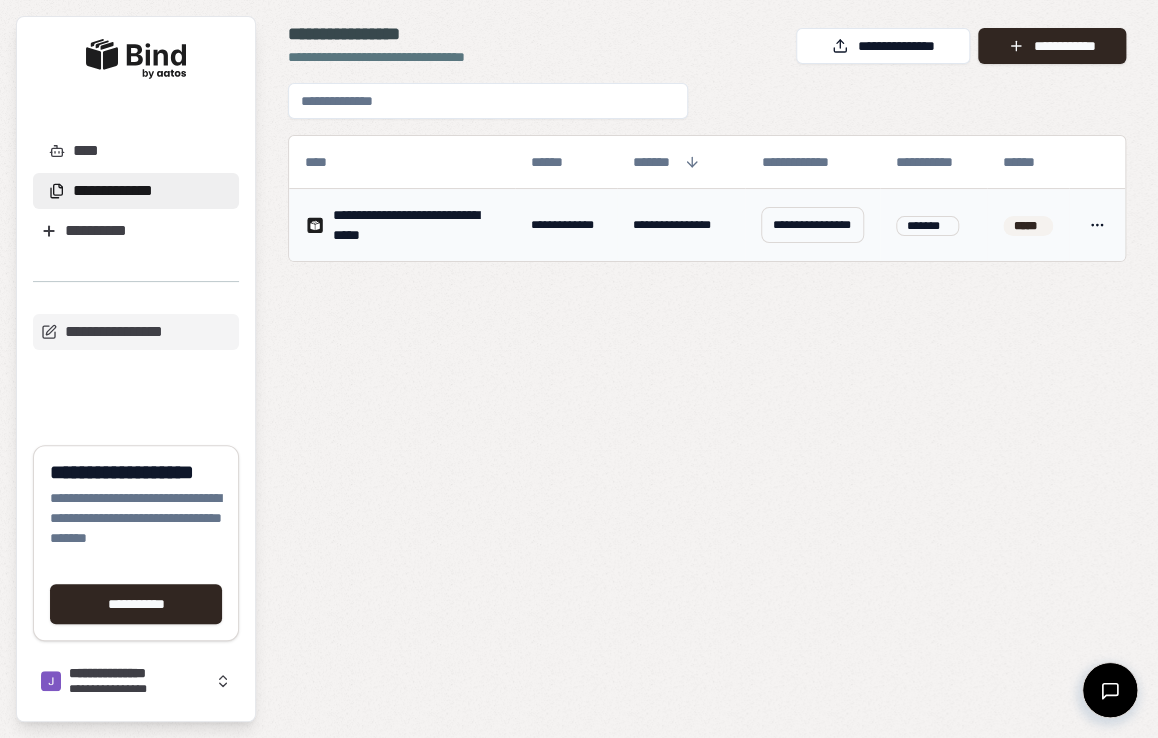 click on "**********" at bounding box center (812, 225) 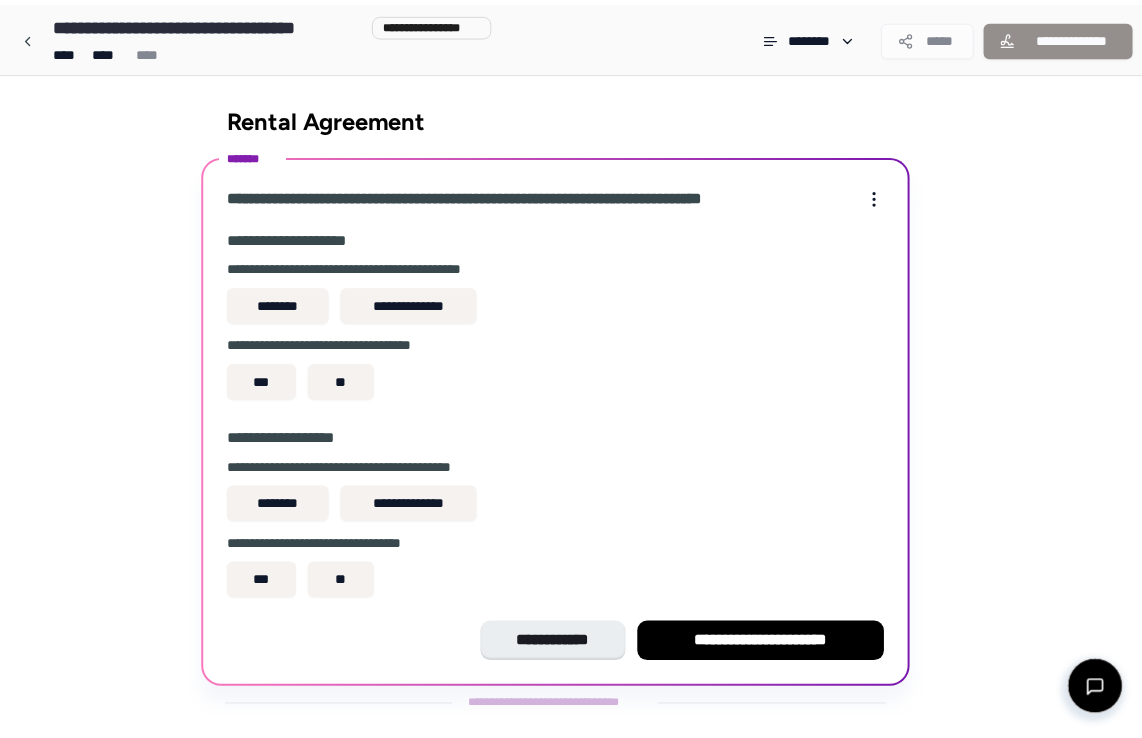 scroll, scrollTop: 29, scrollLeft: 0, axis: vertical 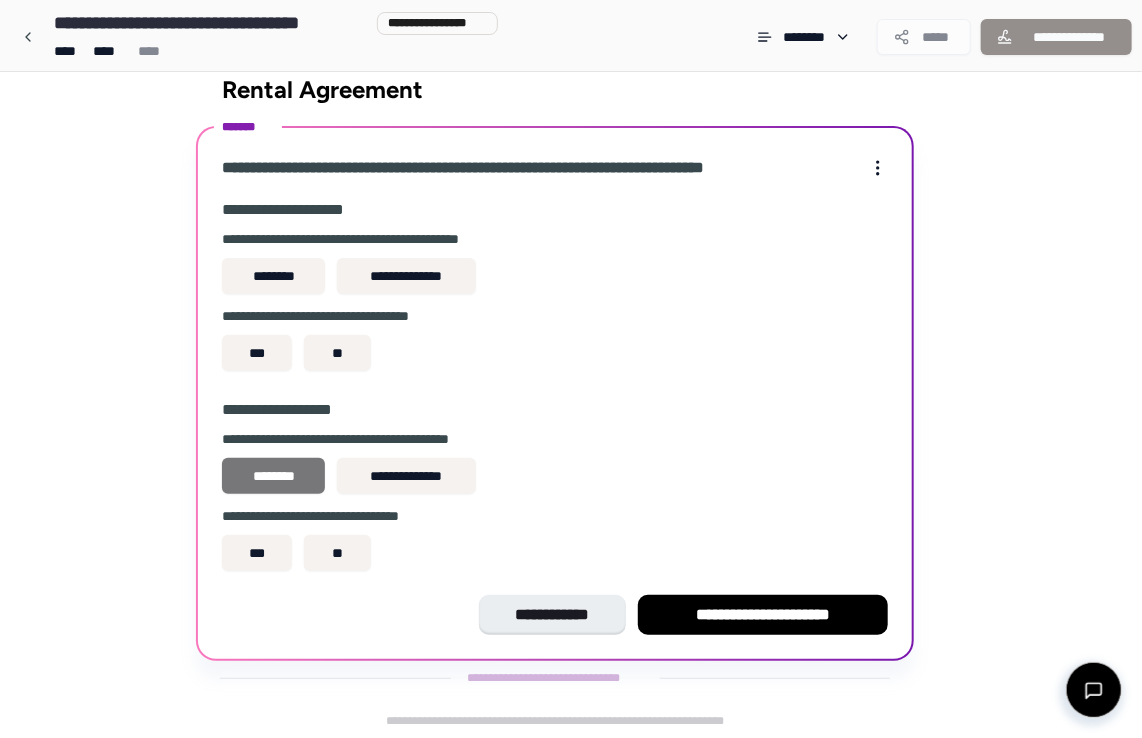 click on "********" at bounding box center (273, 476) 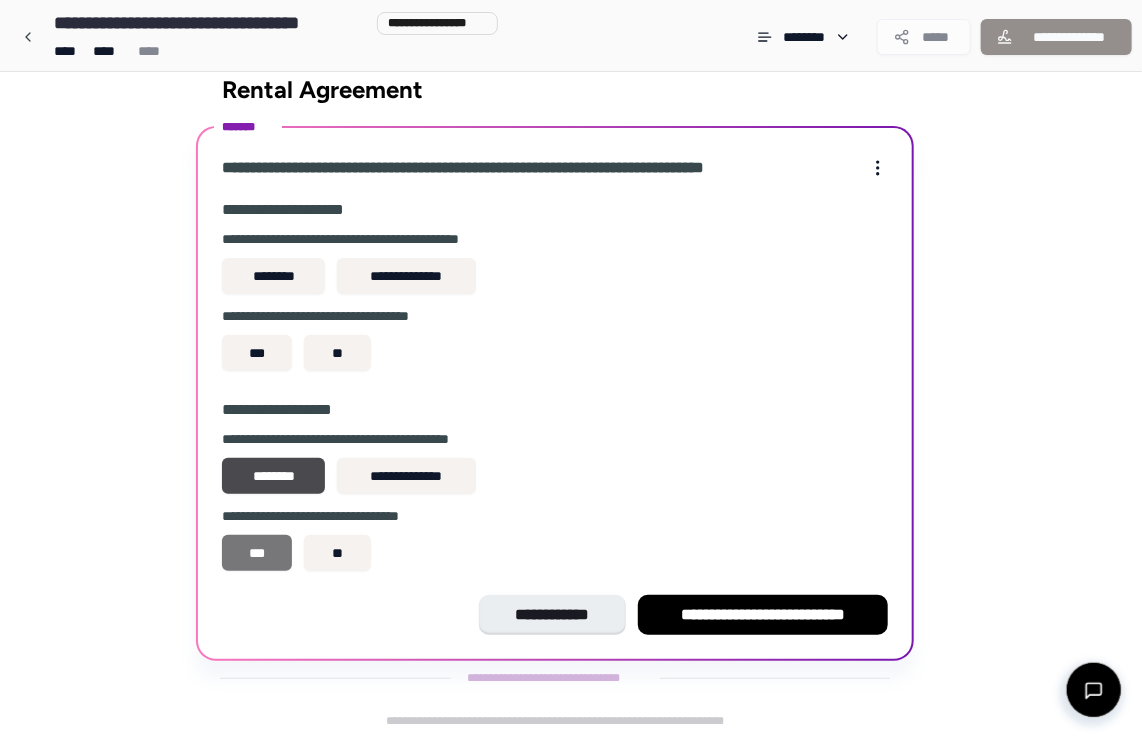click on "***" at bounding box center [257, 553] 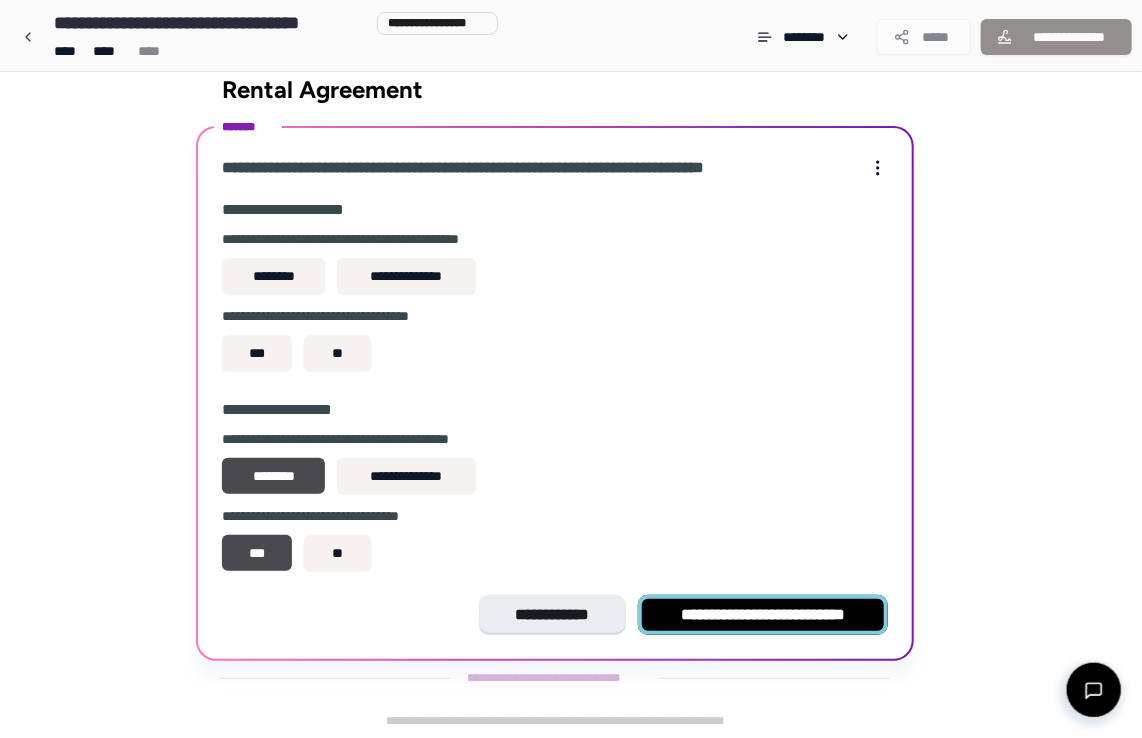 click on "**********" at bounding box center (763, 615) 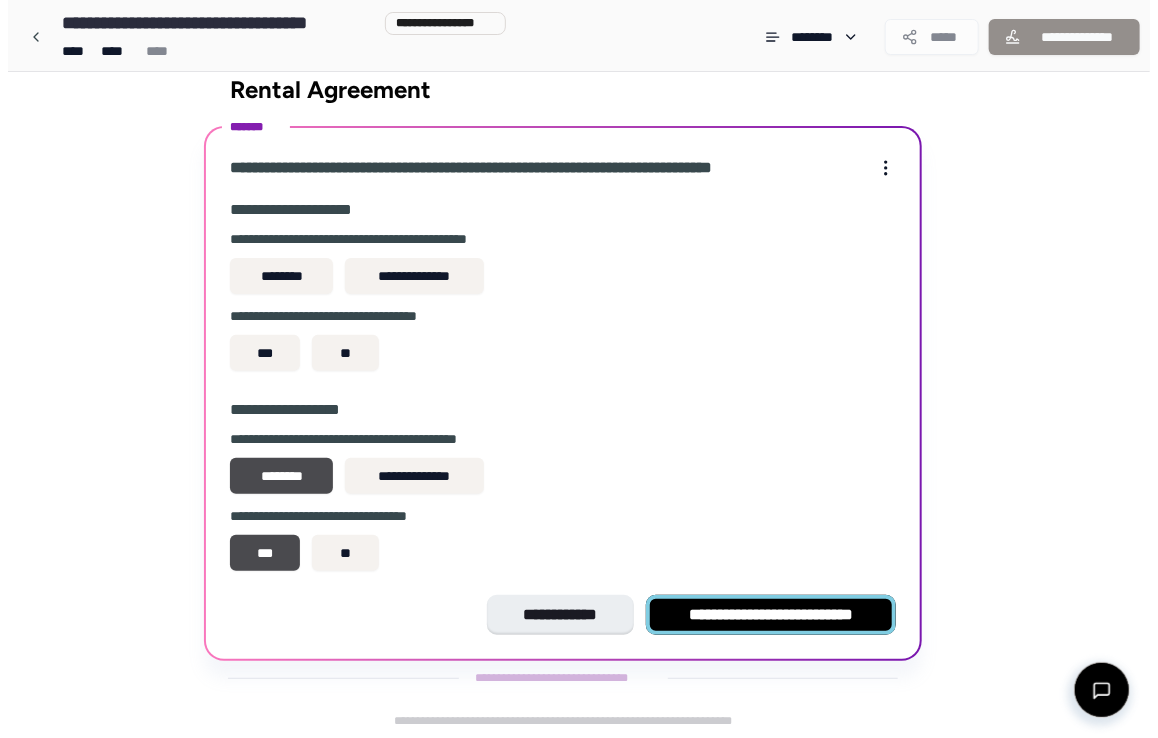scroll, scrollTop: 0, scrollLeft: 0, axis: both 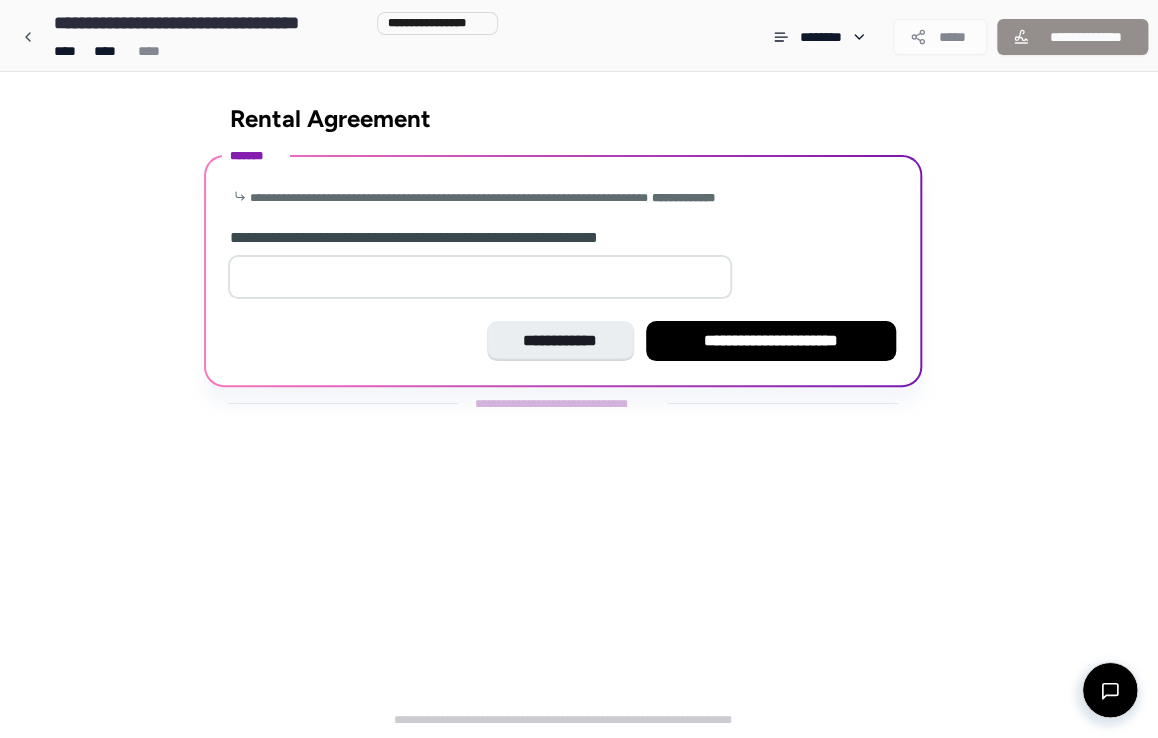 click at bounding box center (480, 277) 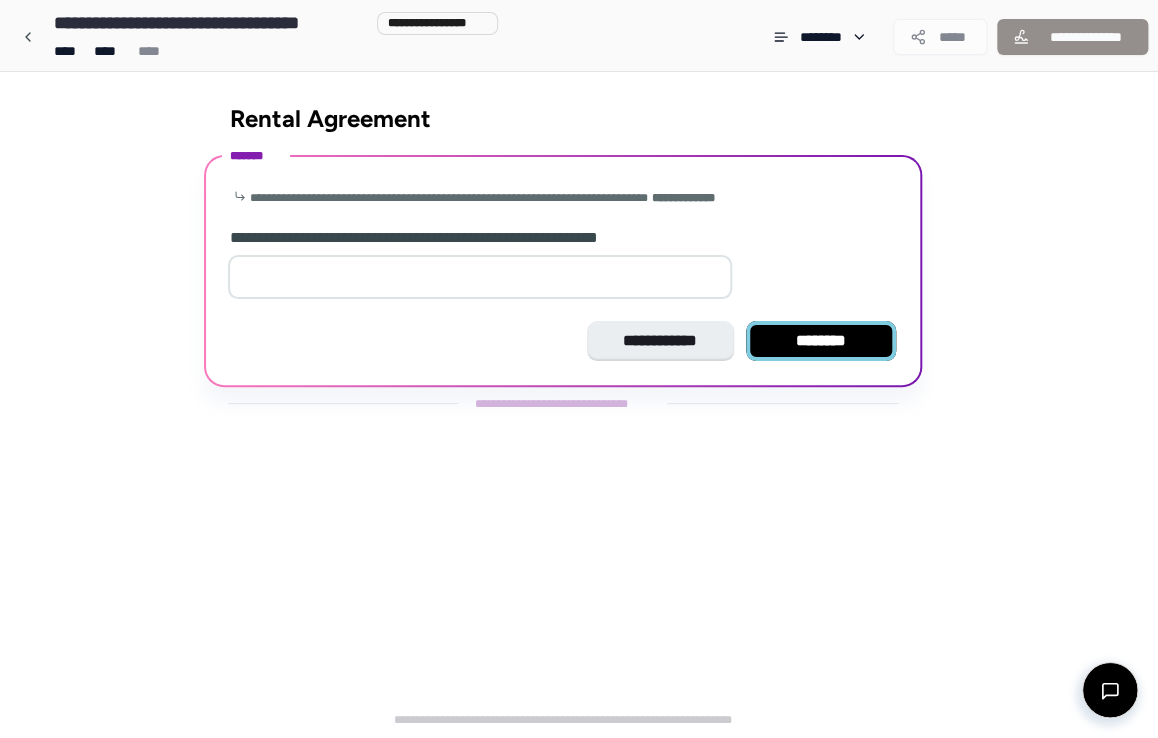type on "*" 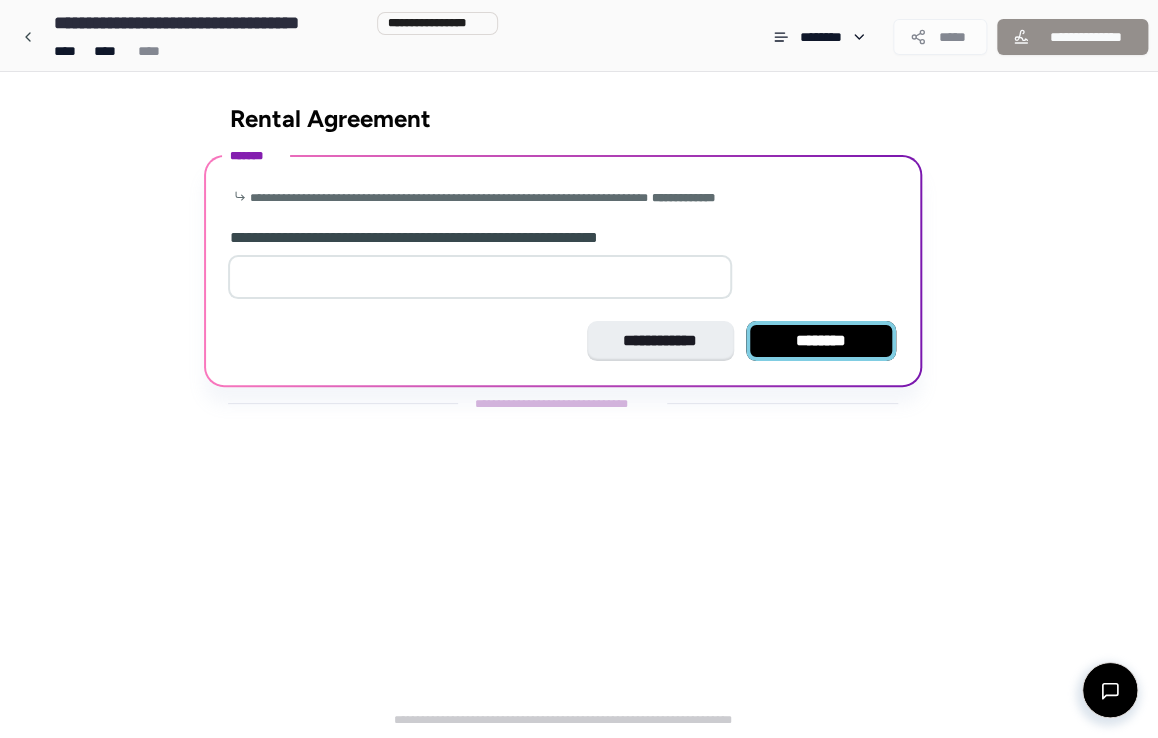 click on "********" at bounding box center (821, 341) 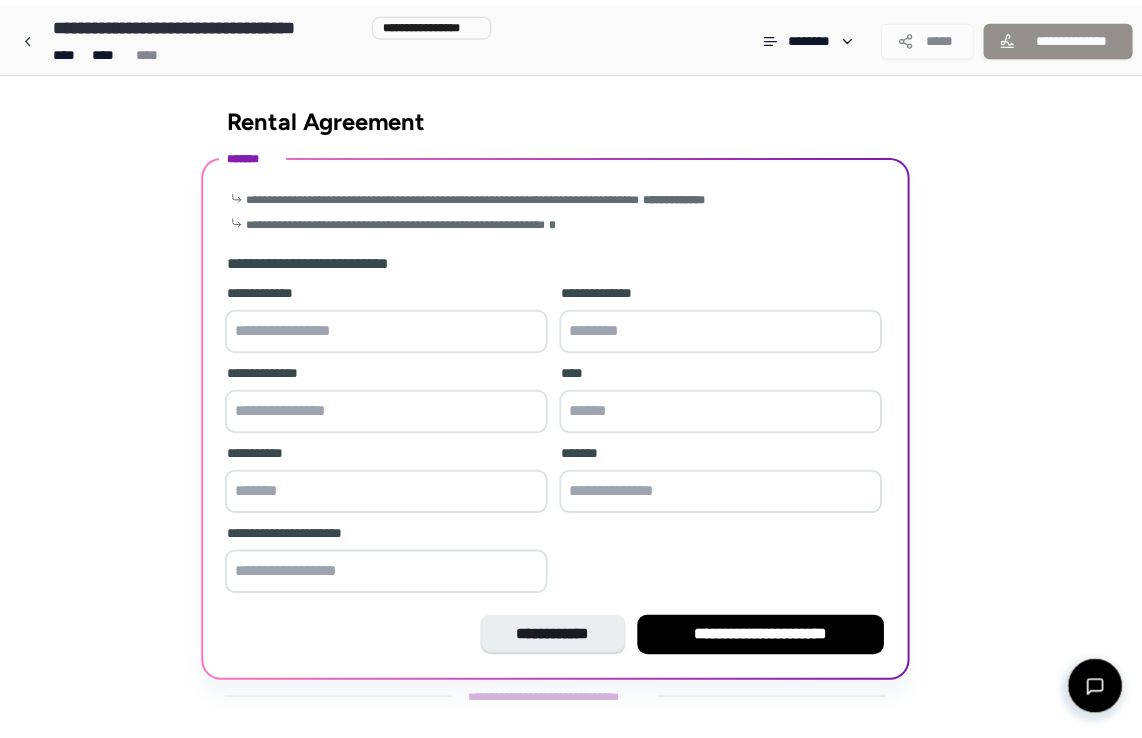 scroll, scrollTop: 24, scrollLeft: 0, axis: vertical 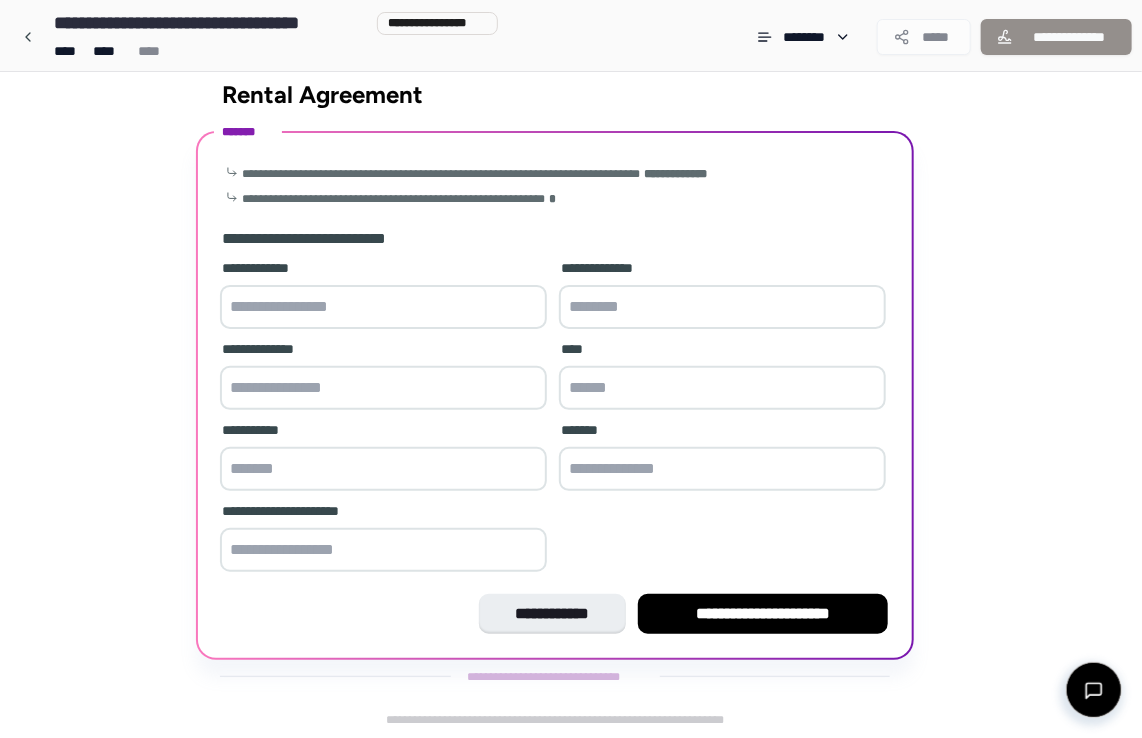 click at bounding box center [383, 307] 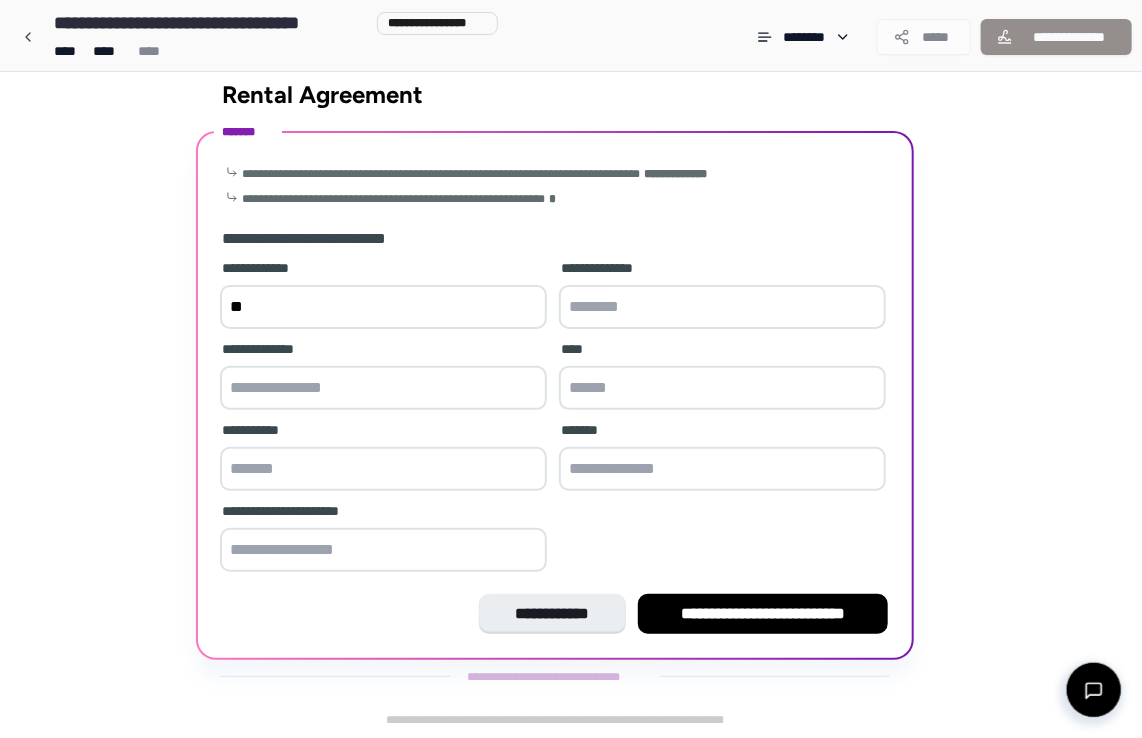 type on "*" 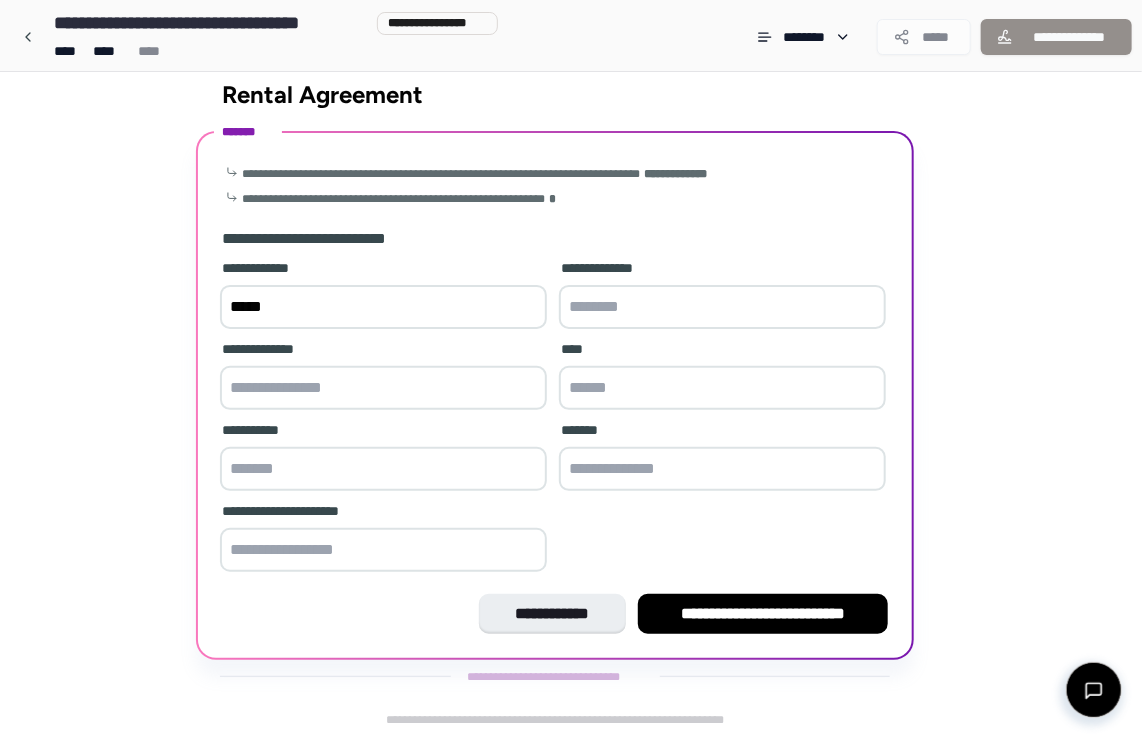 click on "*****" at bounding box center (383, 307) 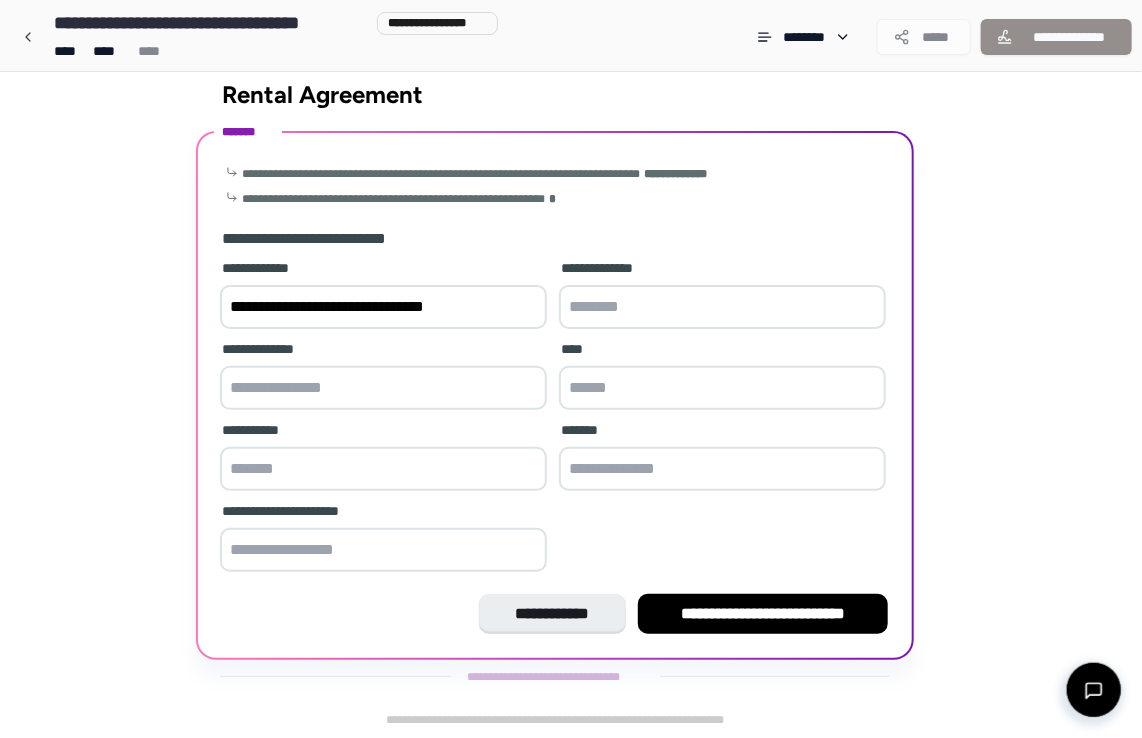 type on "**********" 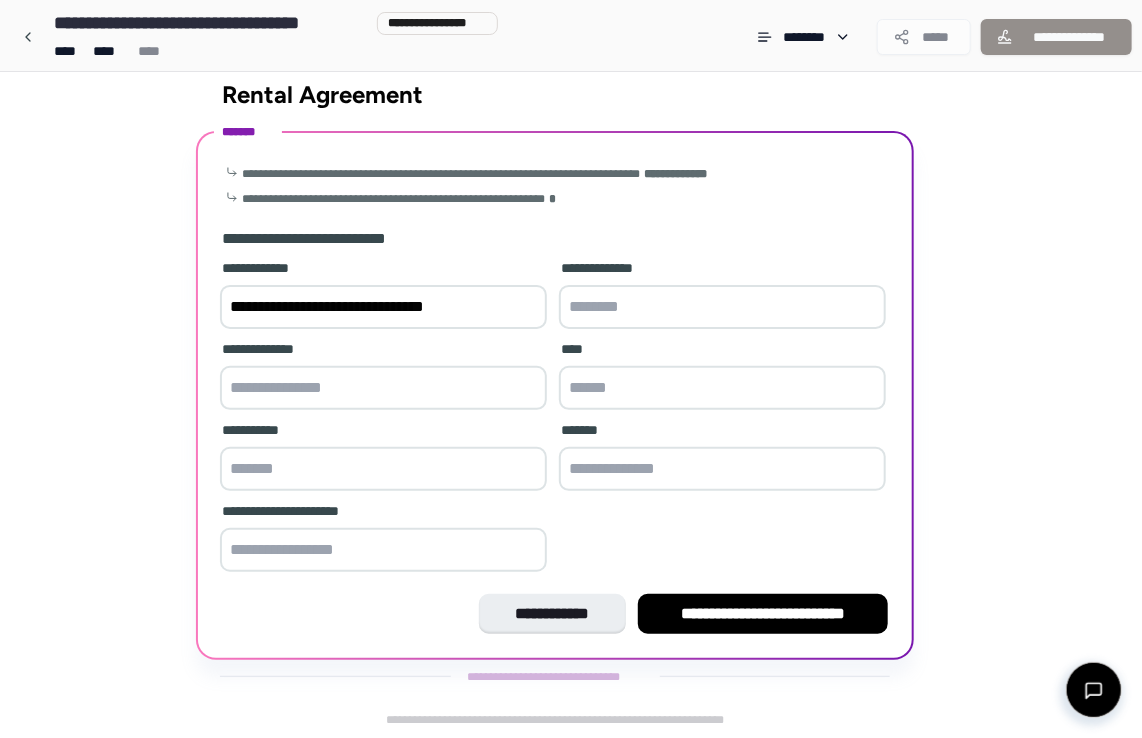 click at bounding box center [383, 388] 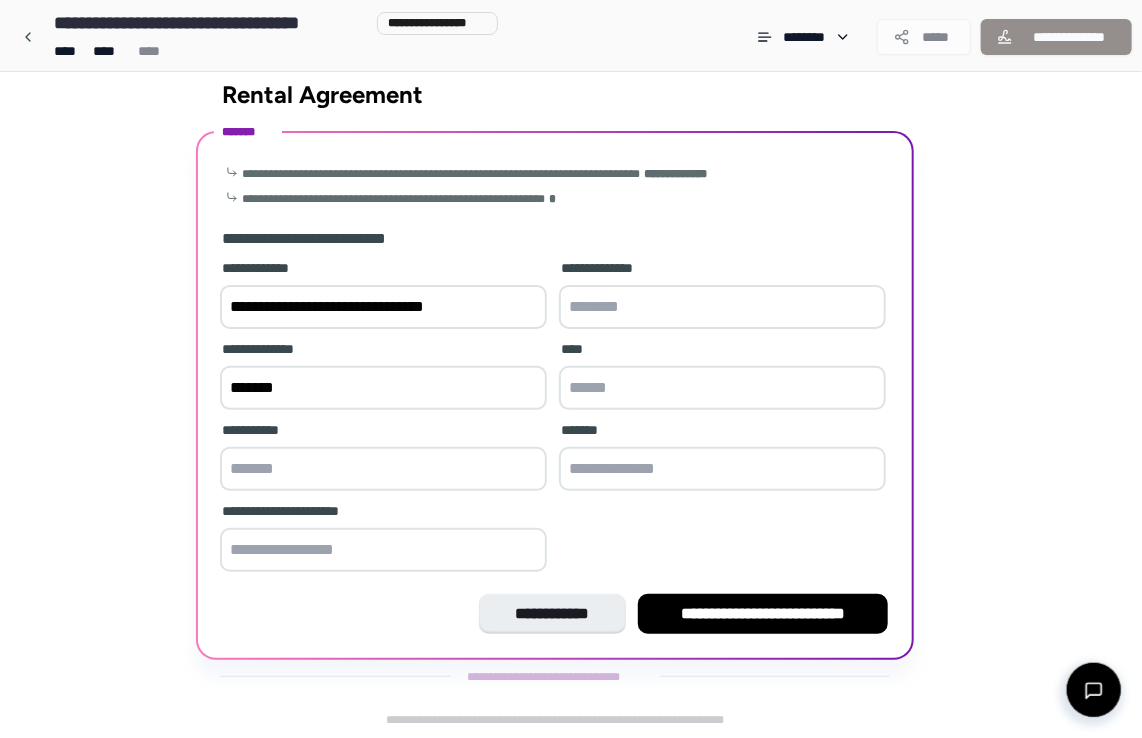 type on "*******" 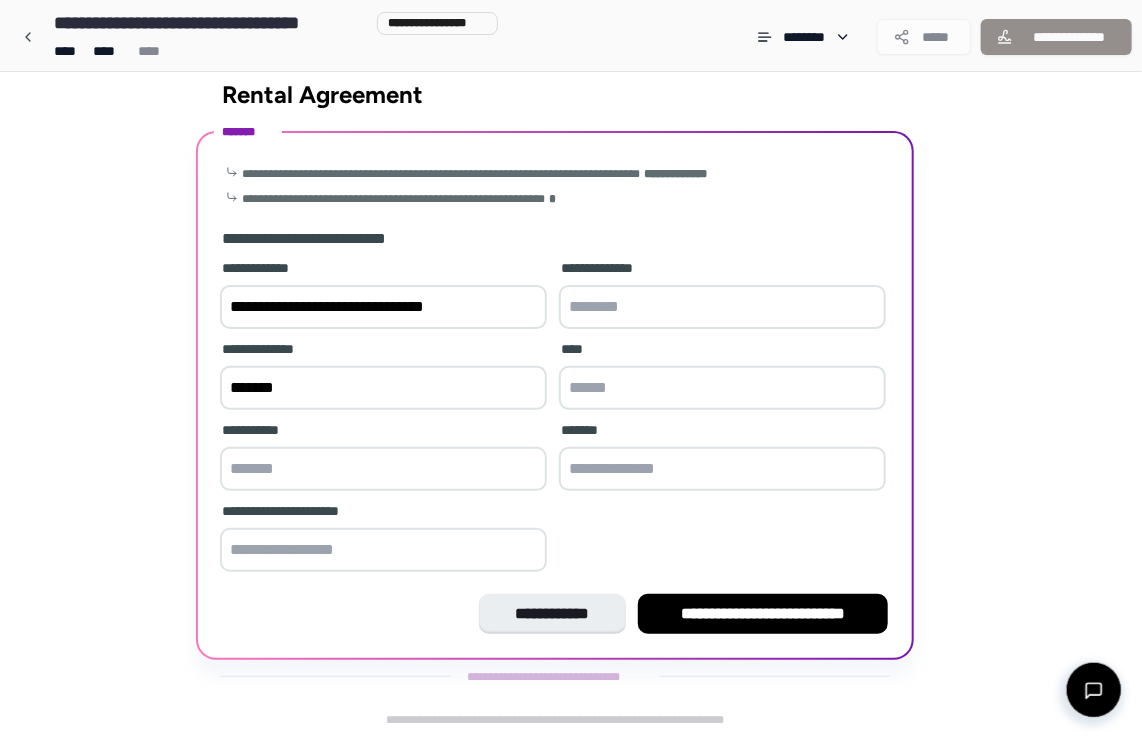click at bounding box center [722, 307] 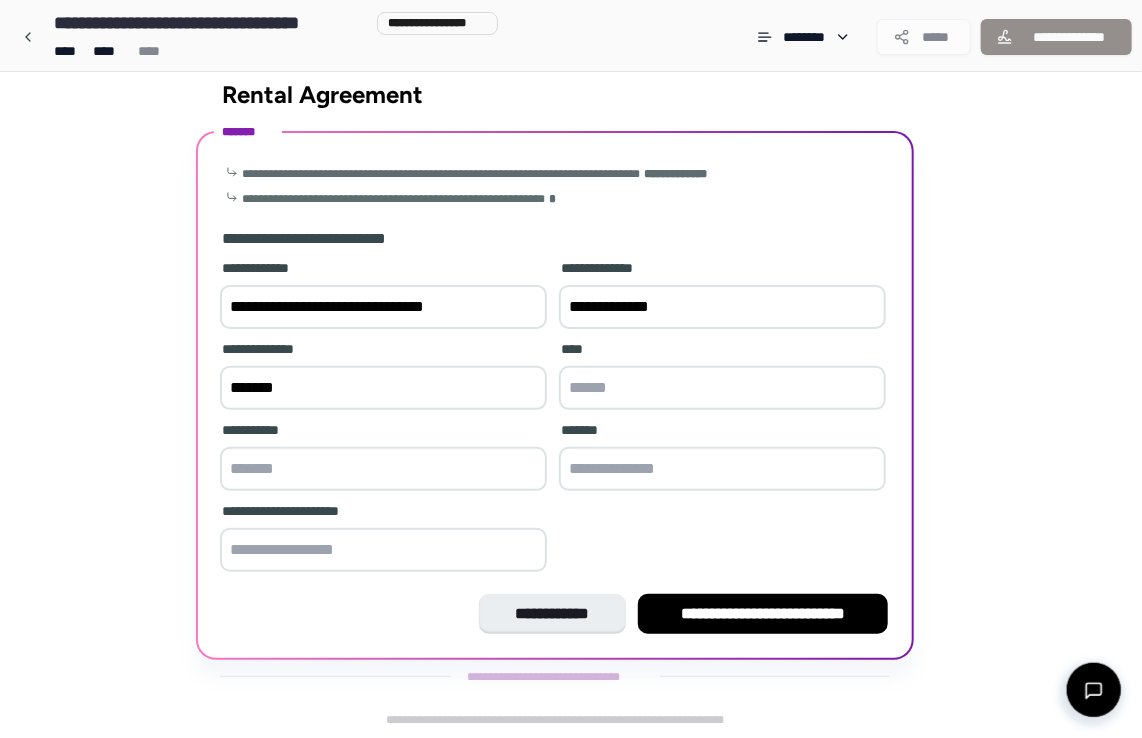 type on "**********" 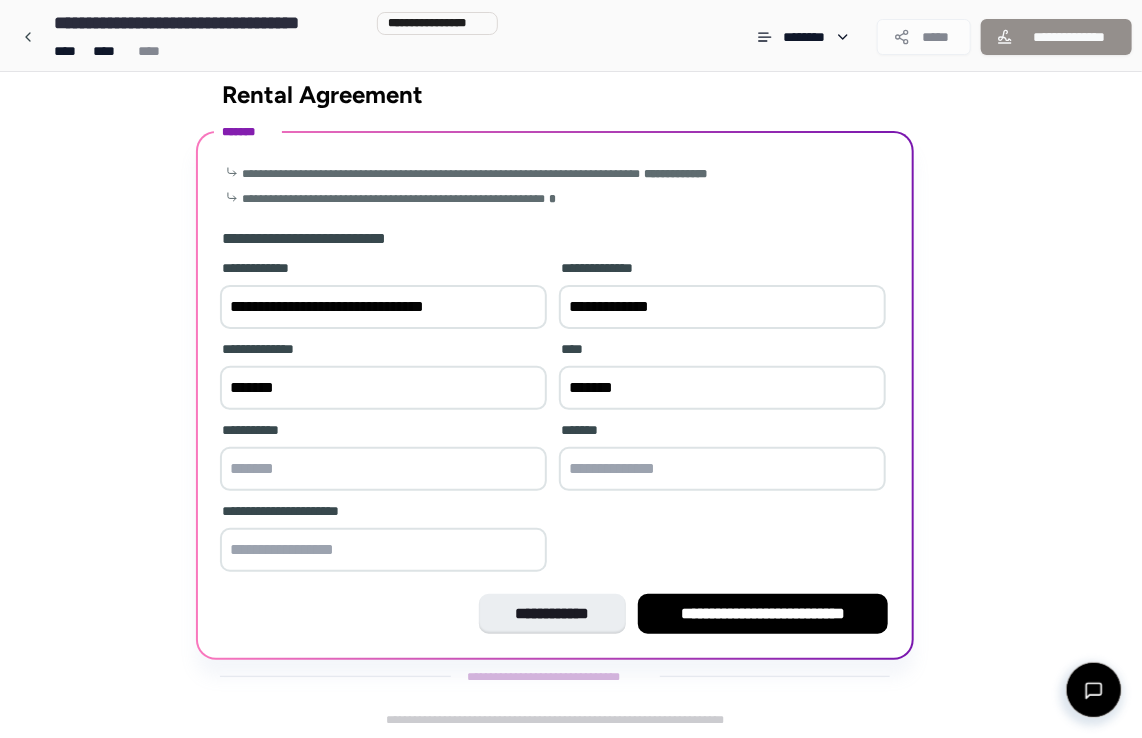 type on "*******" 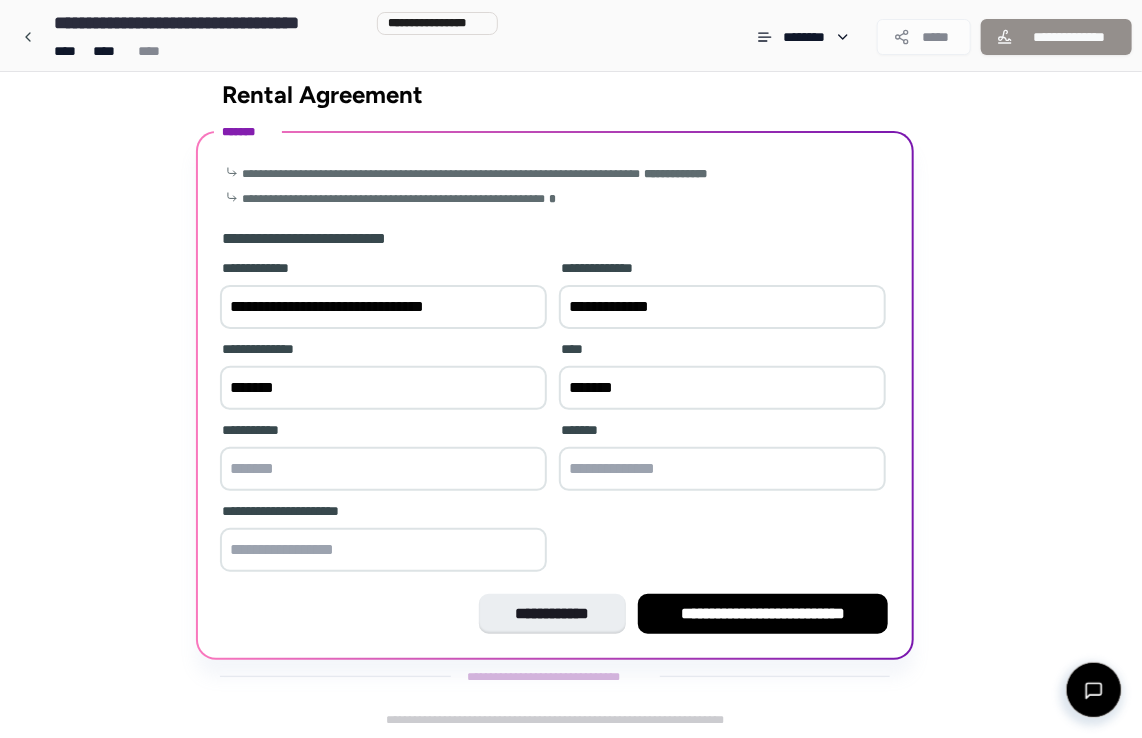 click at bounding box center (722, 469) 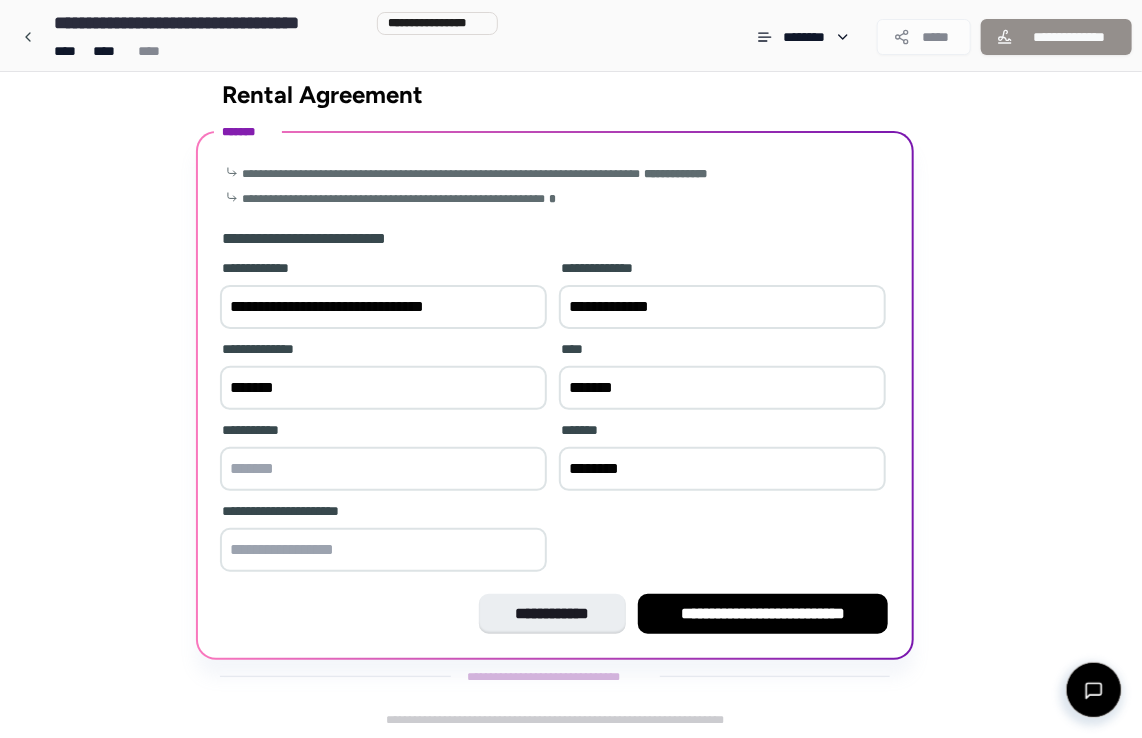 type on "********" 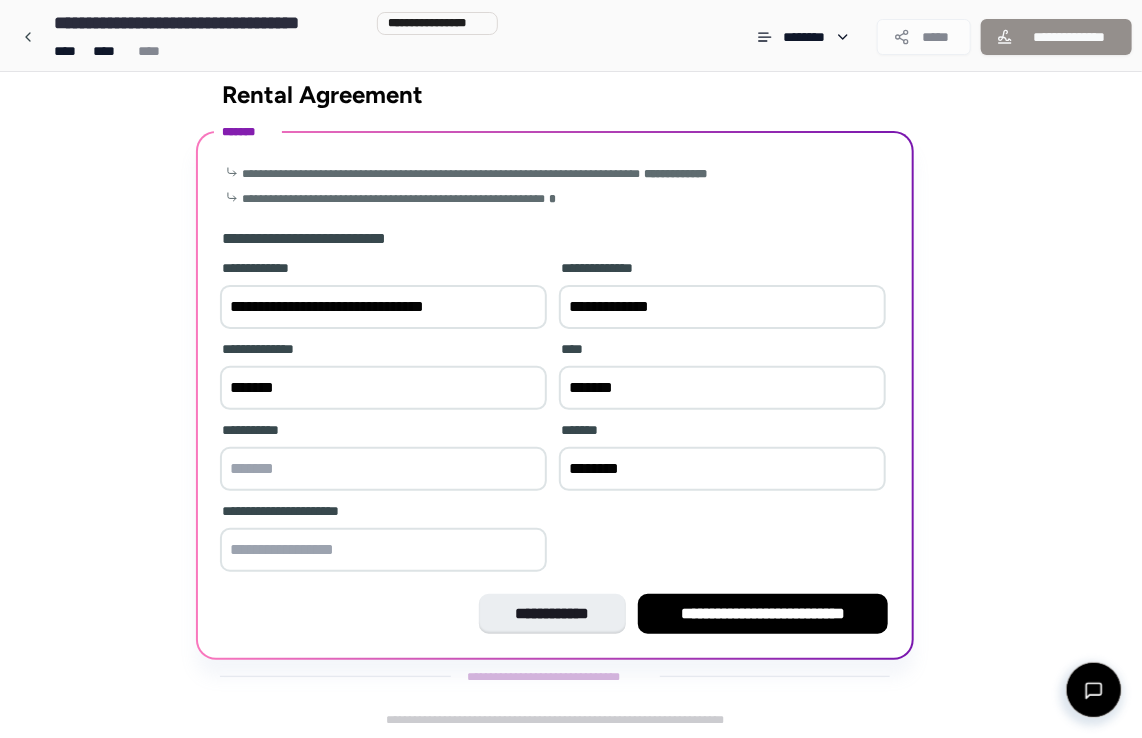 click on "*******" at bounding box center [383, 388] 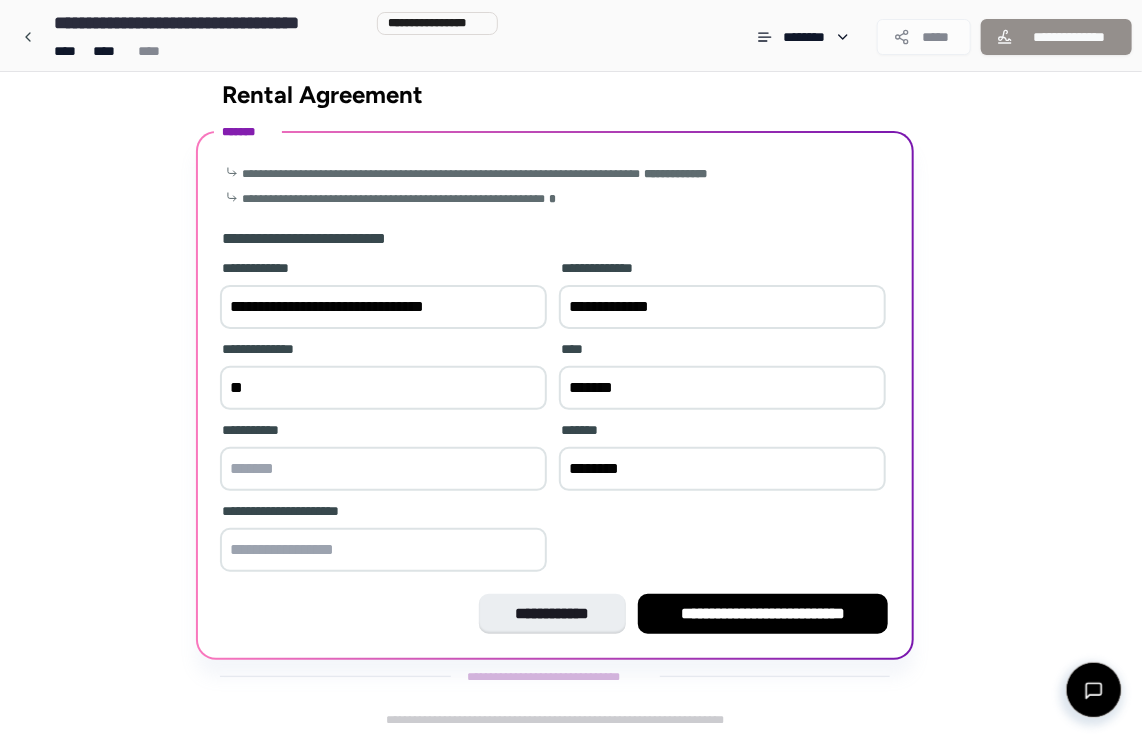 type on "*" 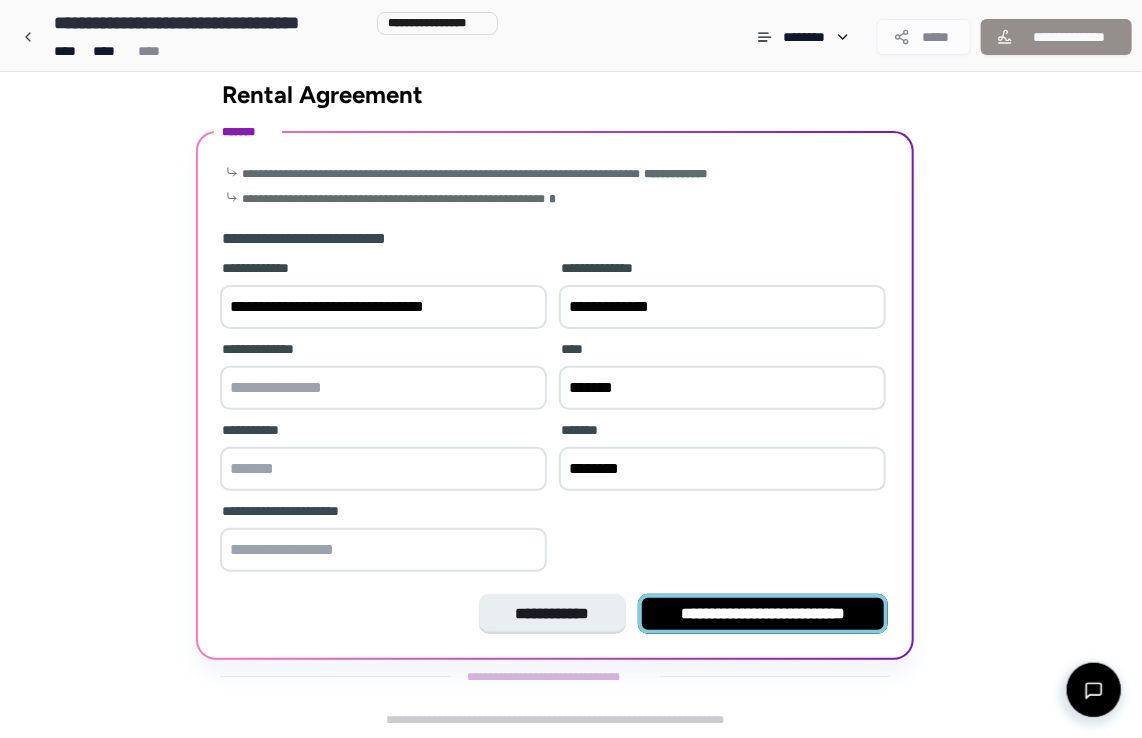 type 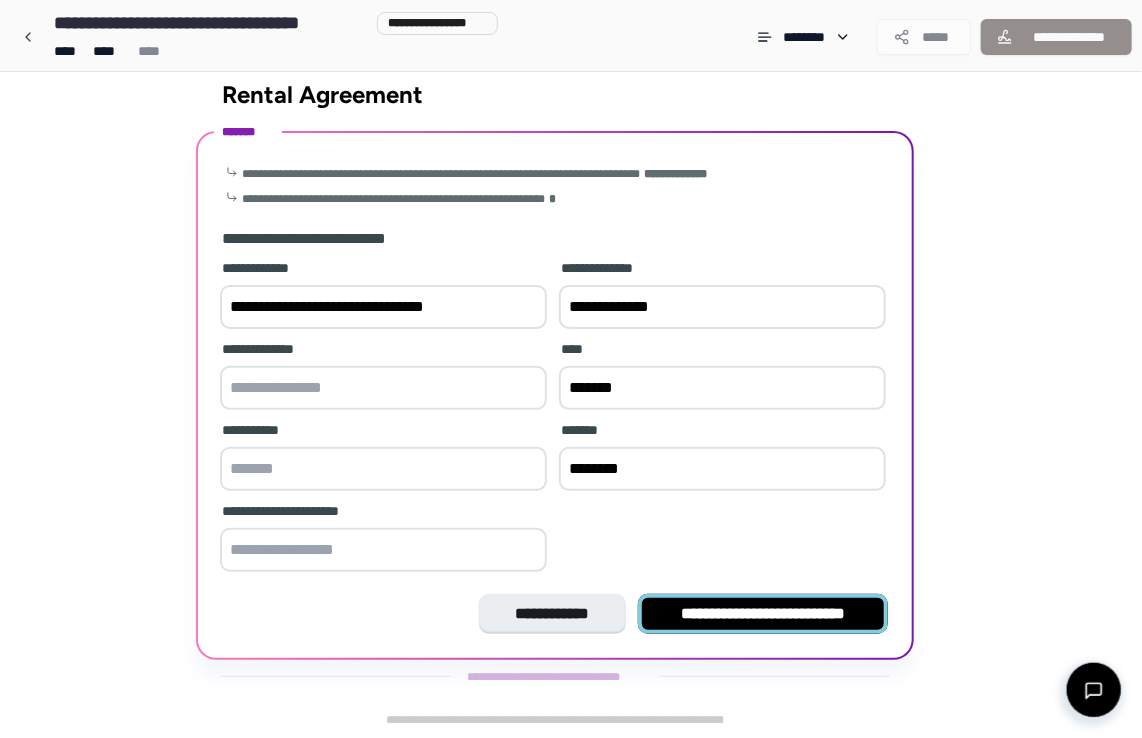click on "**********" at bounding box center (763, 614) 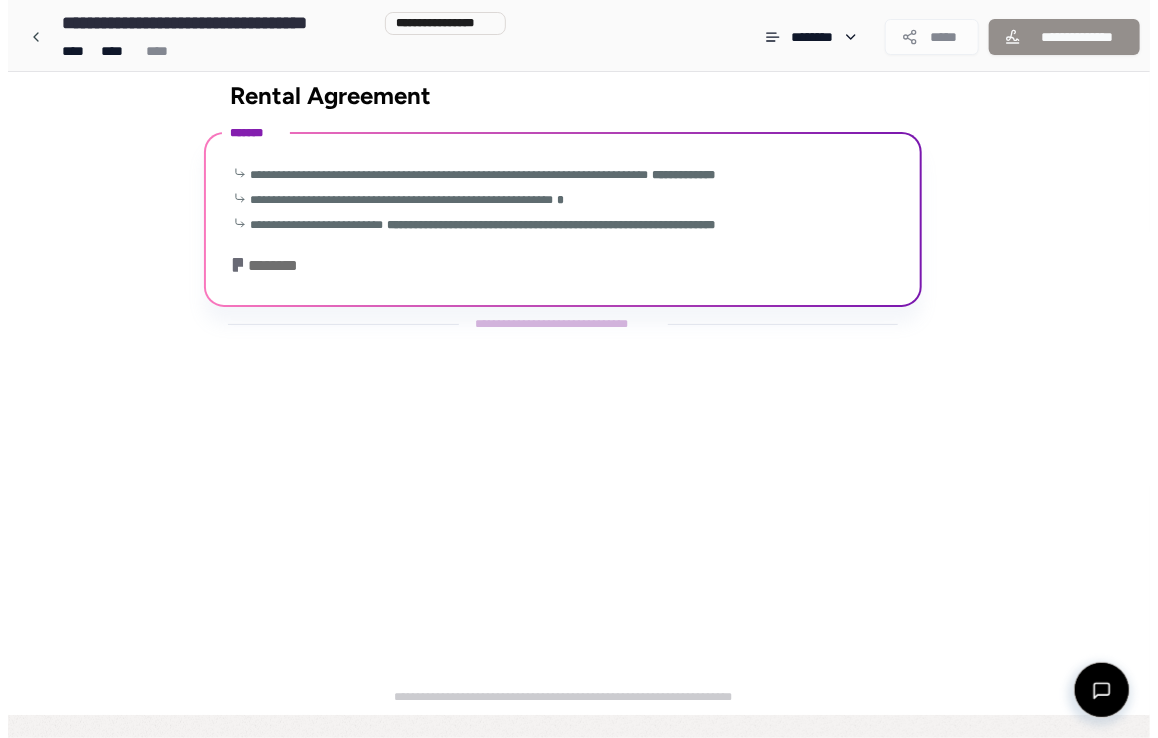 scroll, scrollTop: 0, scrollLeft: 0, axis: both 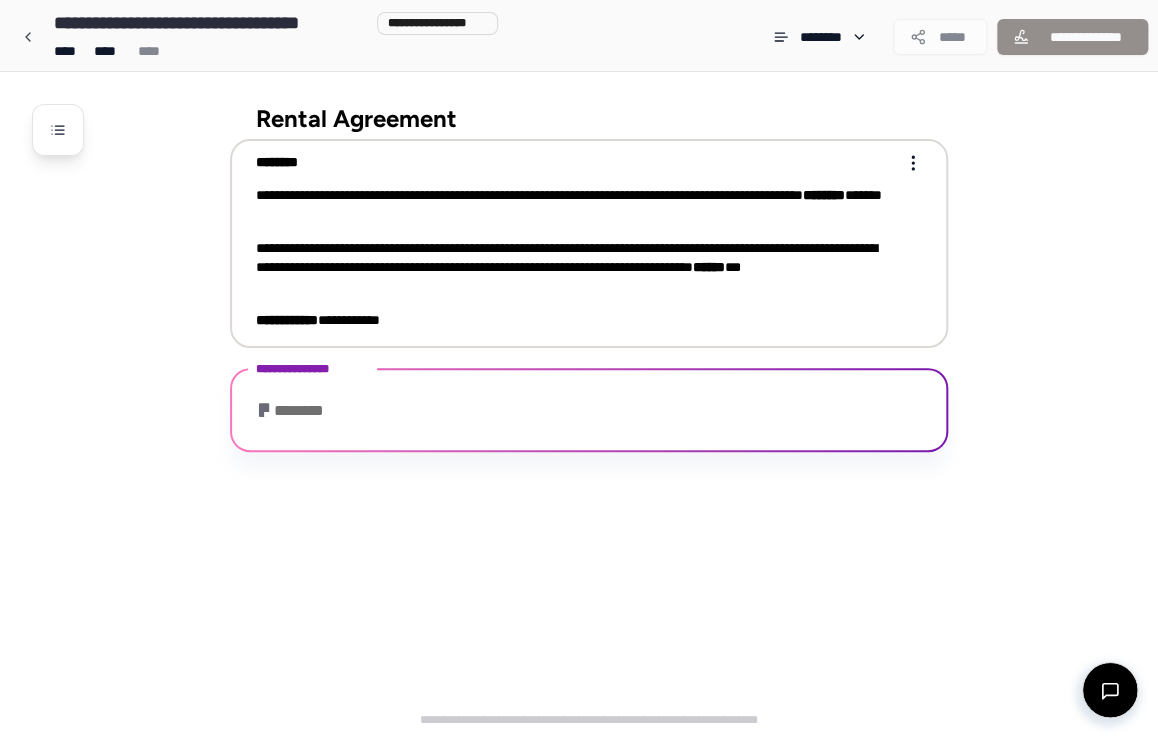 click on "**********" at bounding box center [575, 268] 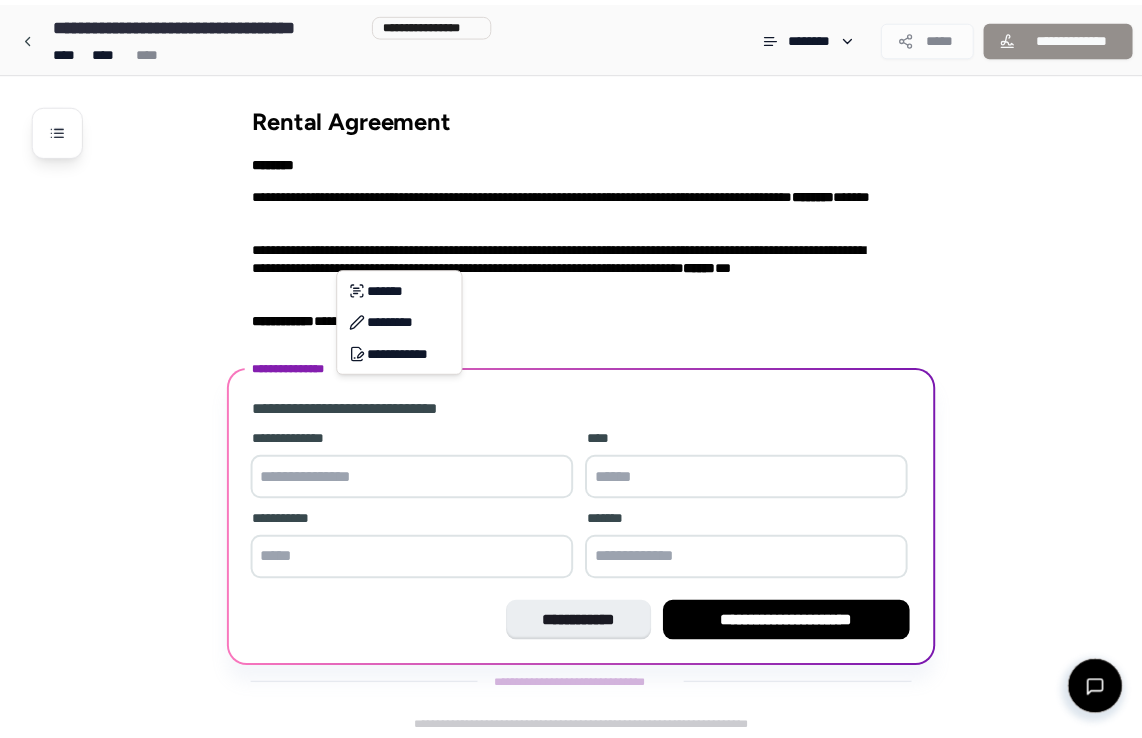 scroll, scrollTop: 7, scrollLeft: 0, axis: vertical 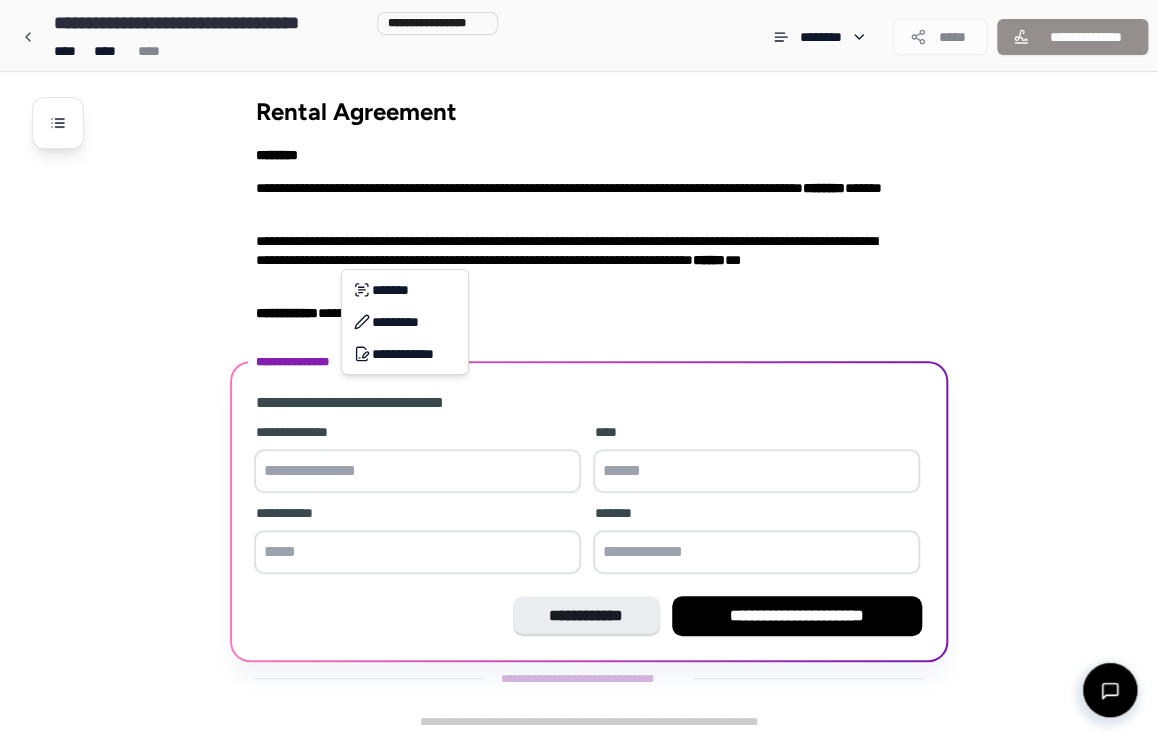 click on "**********" at bounding box center (579, 365) 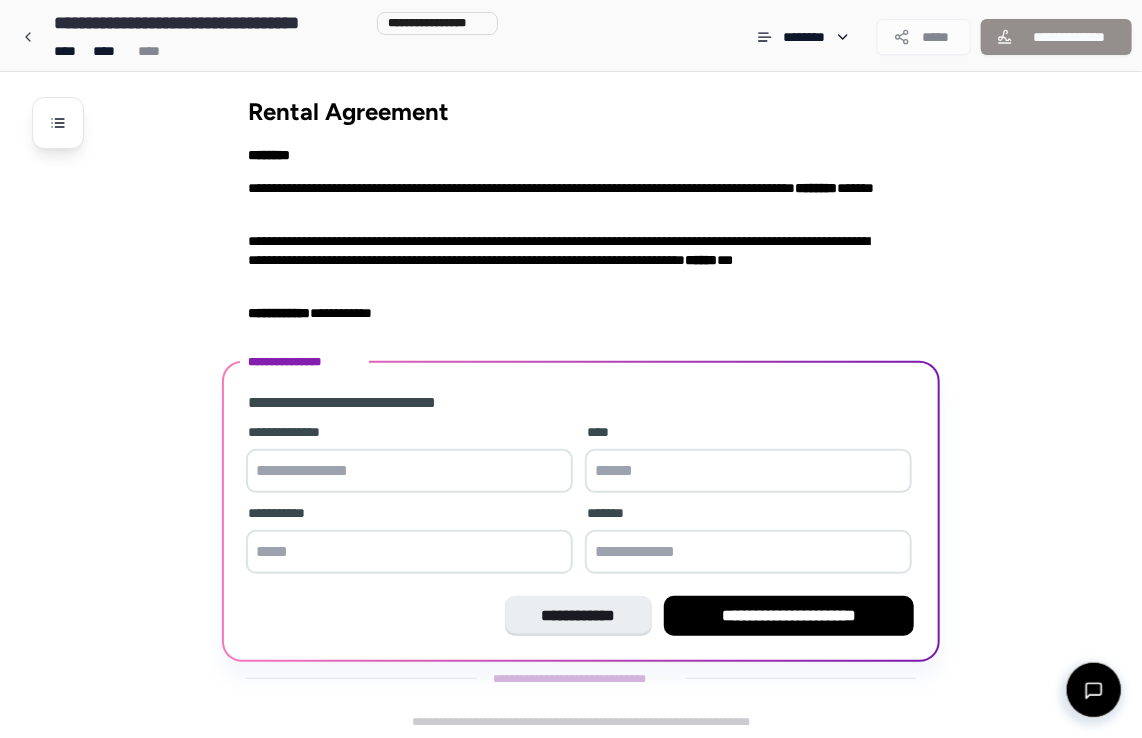 click at bounding box center (748, 552) 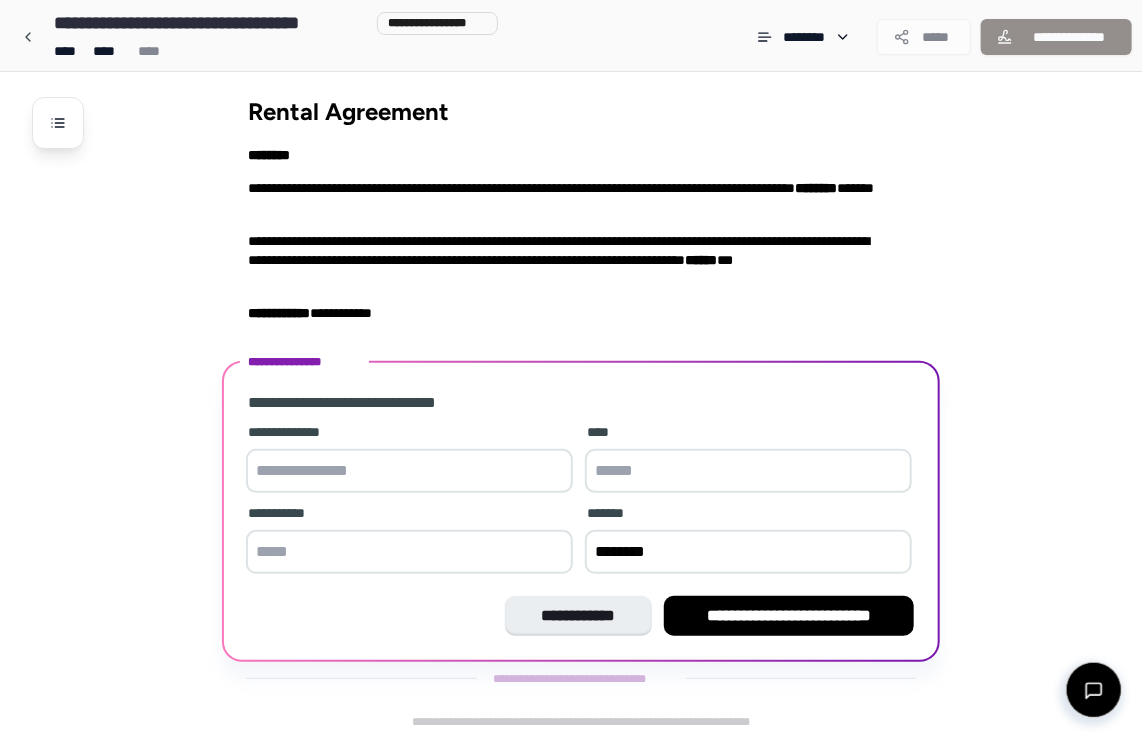 type on "********" 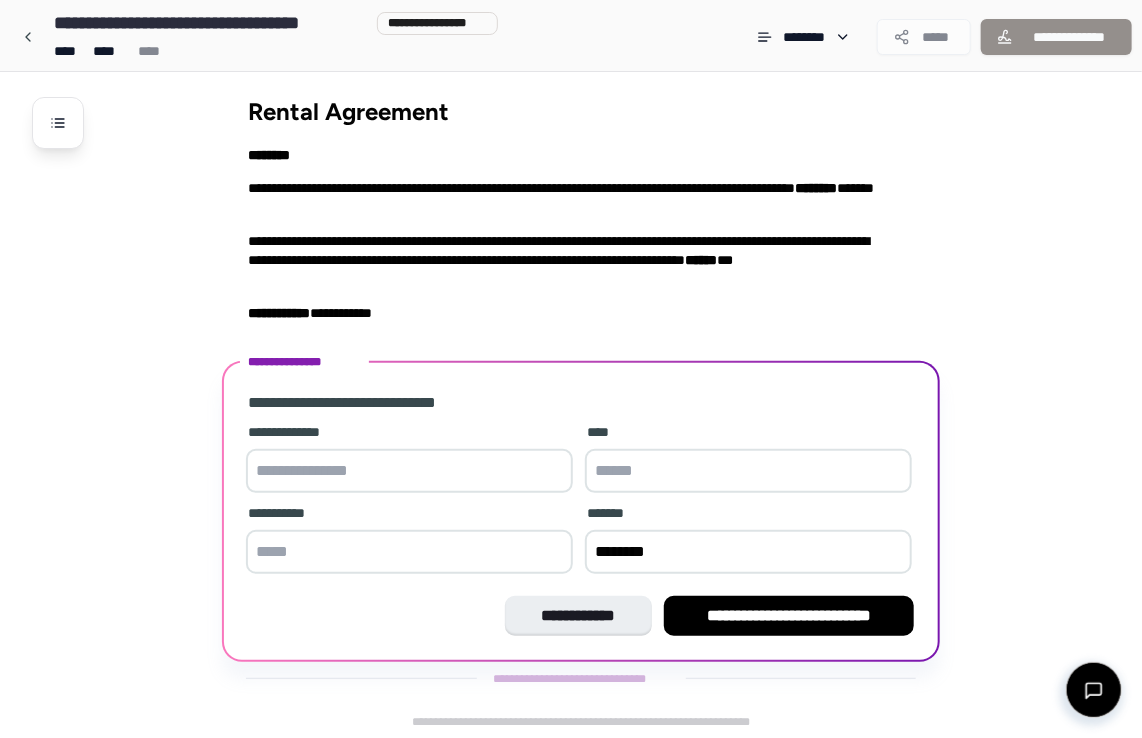 click at bounding box center (748, 471) 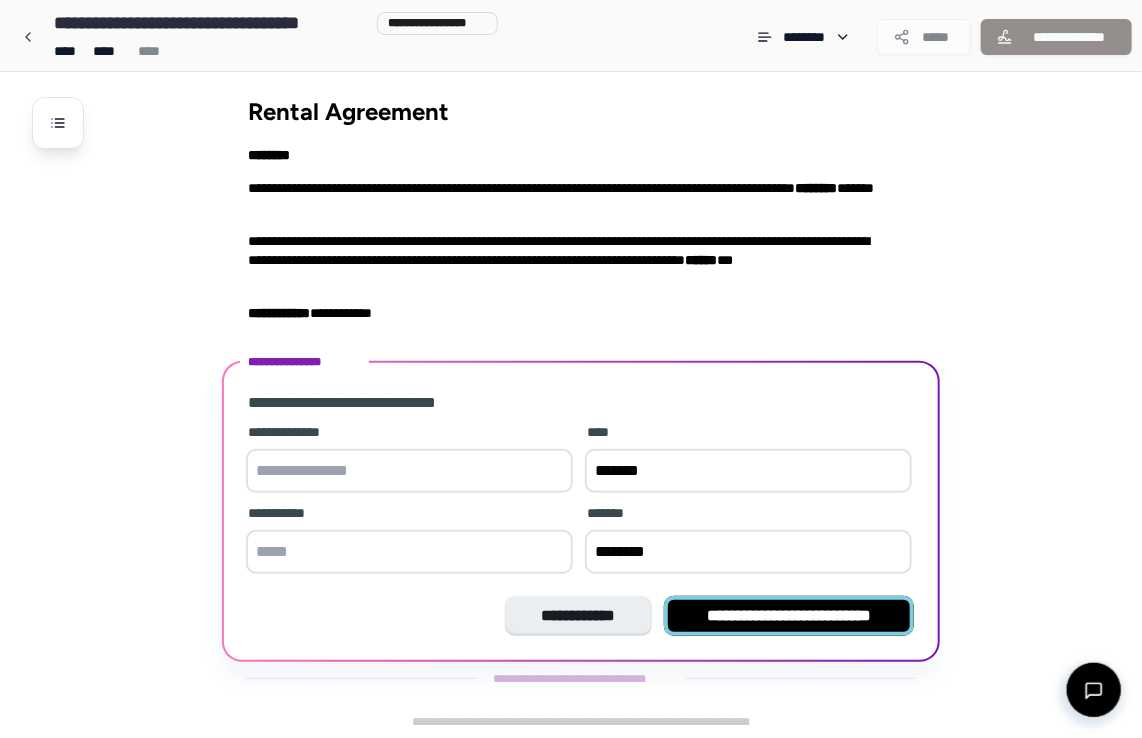 type on "*******" 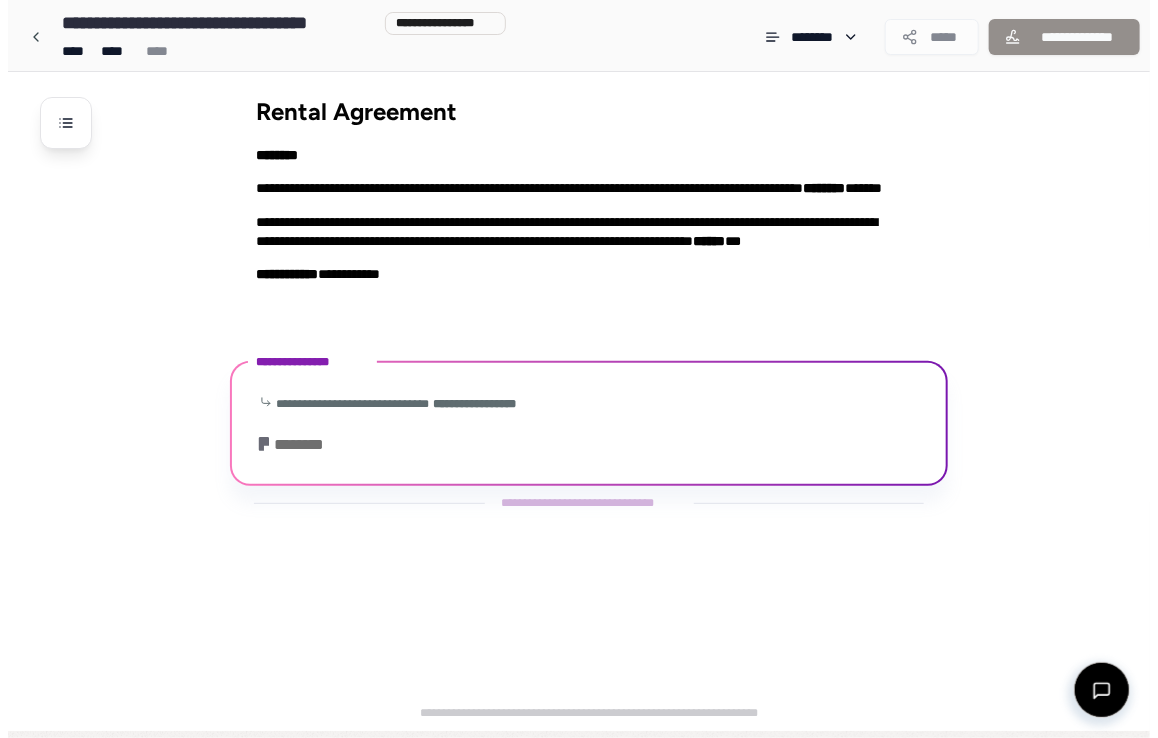 scroll, scrollTop: 0, scrollLeft: 0, axis: both 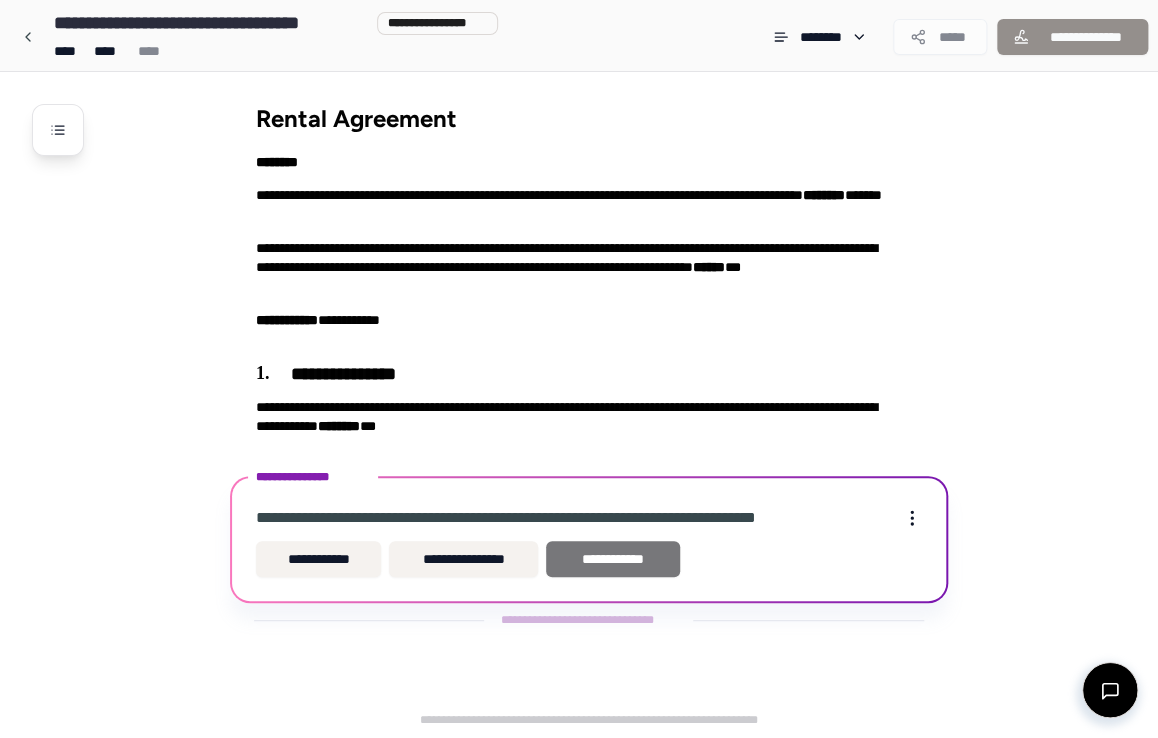 click on "**********" at bounding box center (613, 559) 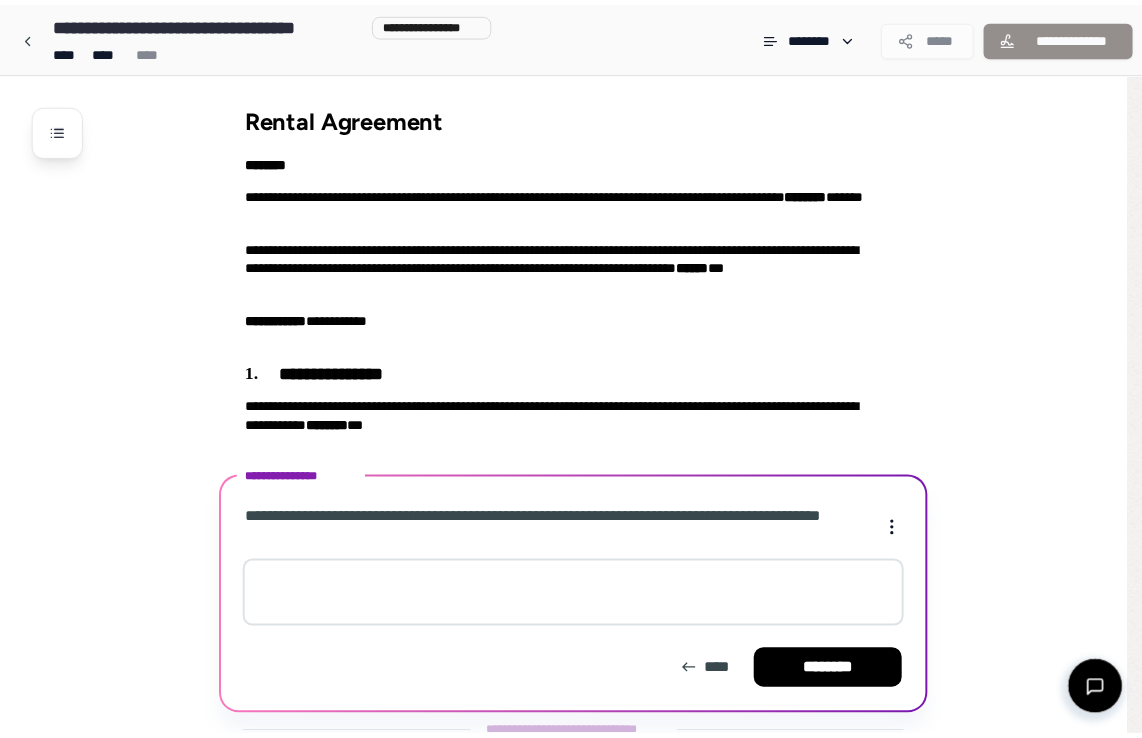 scroll, scrollTop: 55, scrollLeft: 0, axis: vertical 